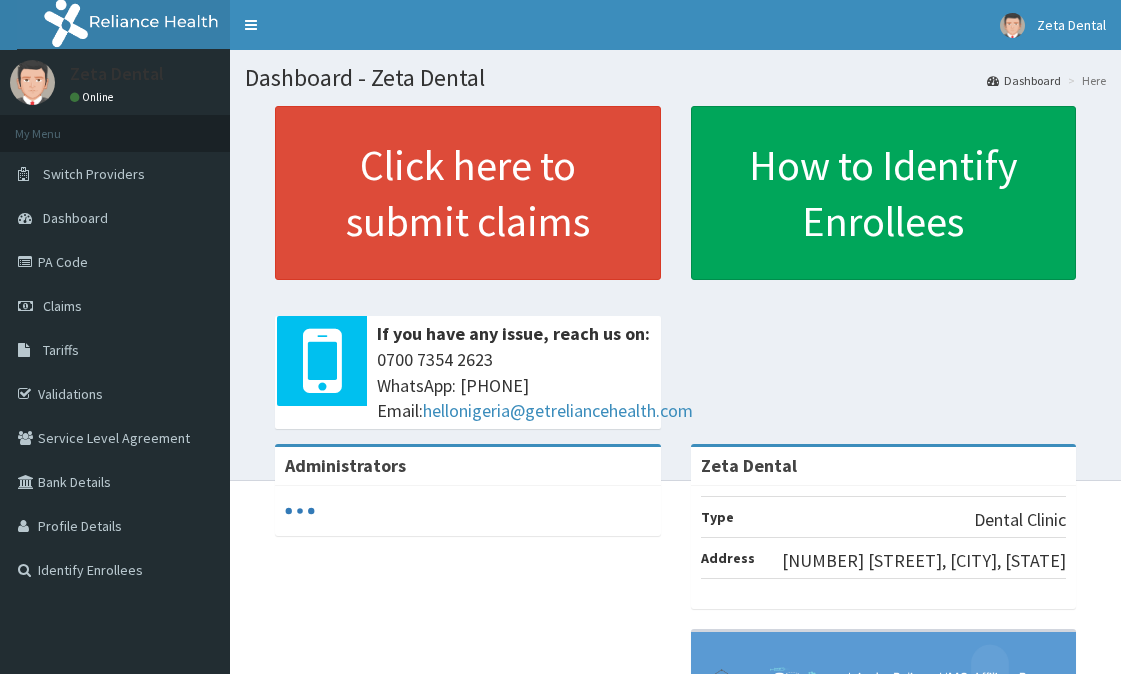 scroll, scrollTop: 0, scrollLeft: 0, axis: both 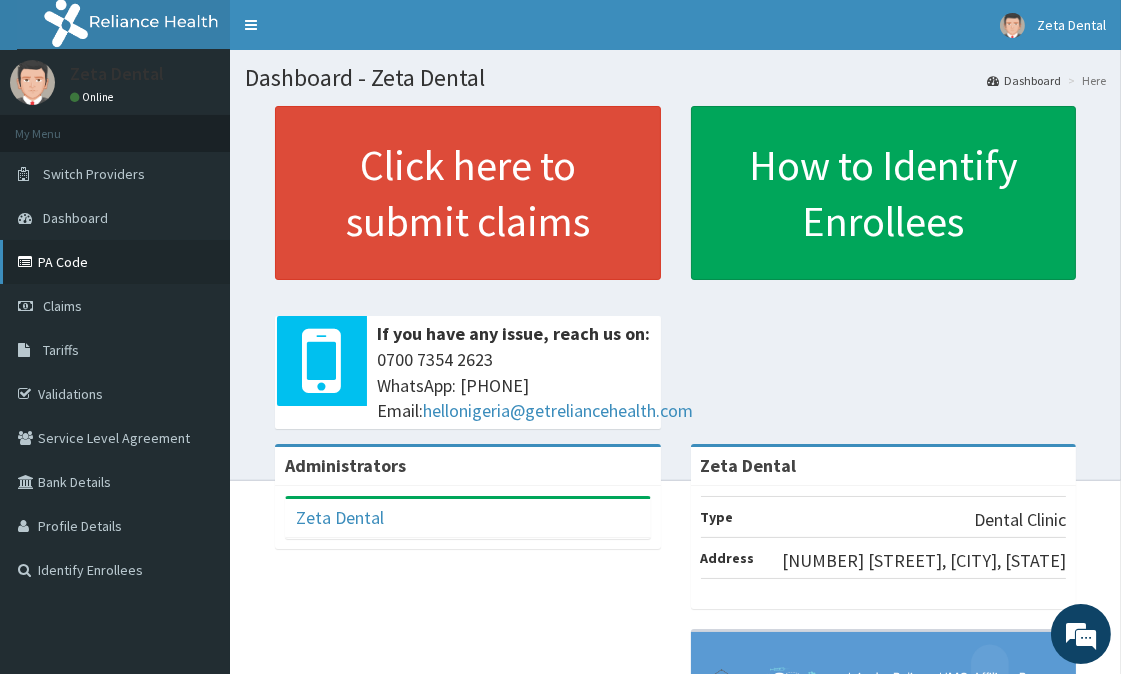 click on "PA Code" at bounding box center (115, 262) 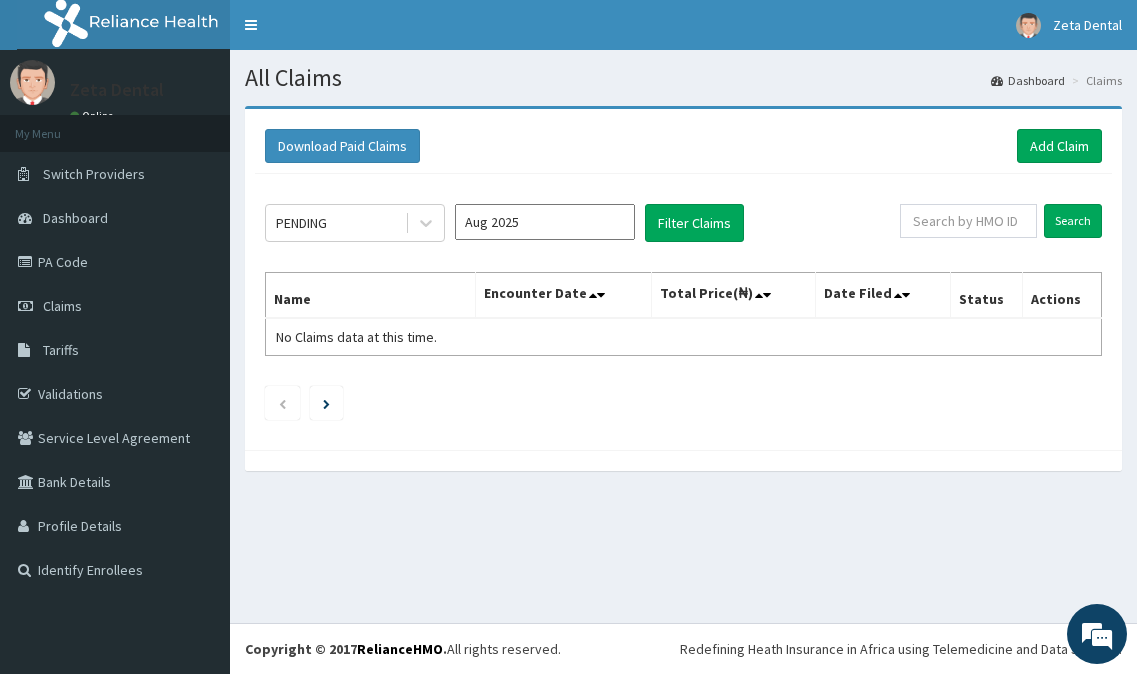 scroll, scrollTop: 0, scrollLeft: 0, axis: both 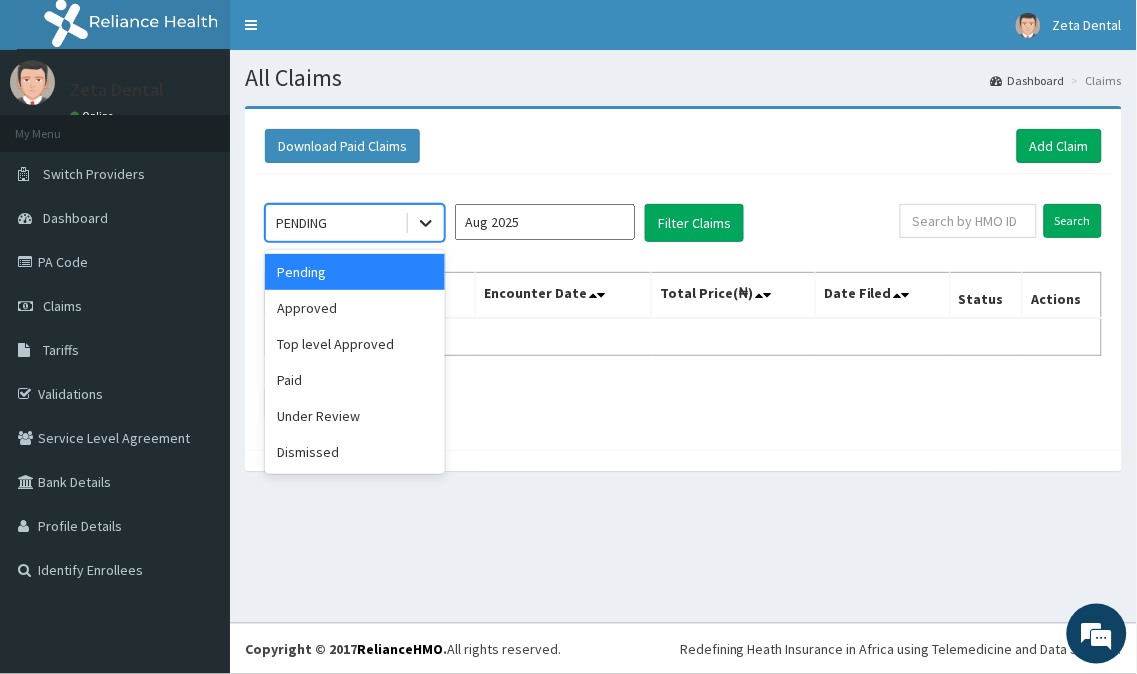 click at bounding box center (426, 223) 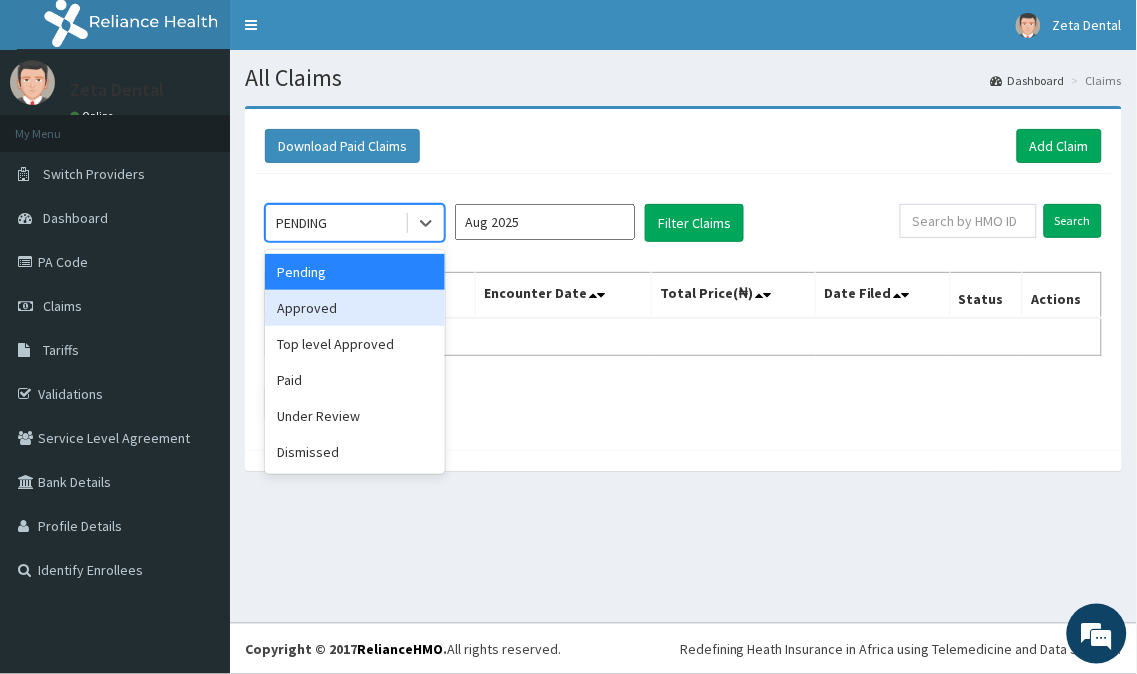 click on "Approved" at bounding box center (355, 308) 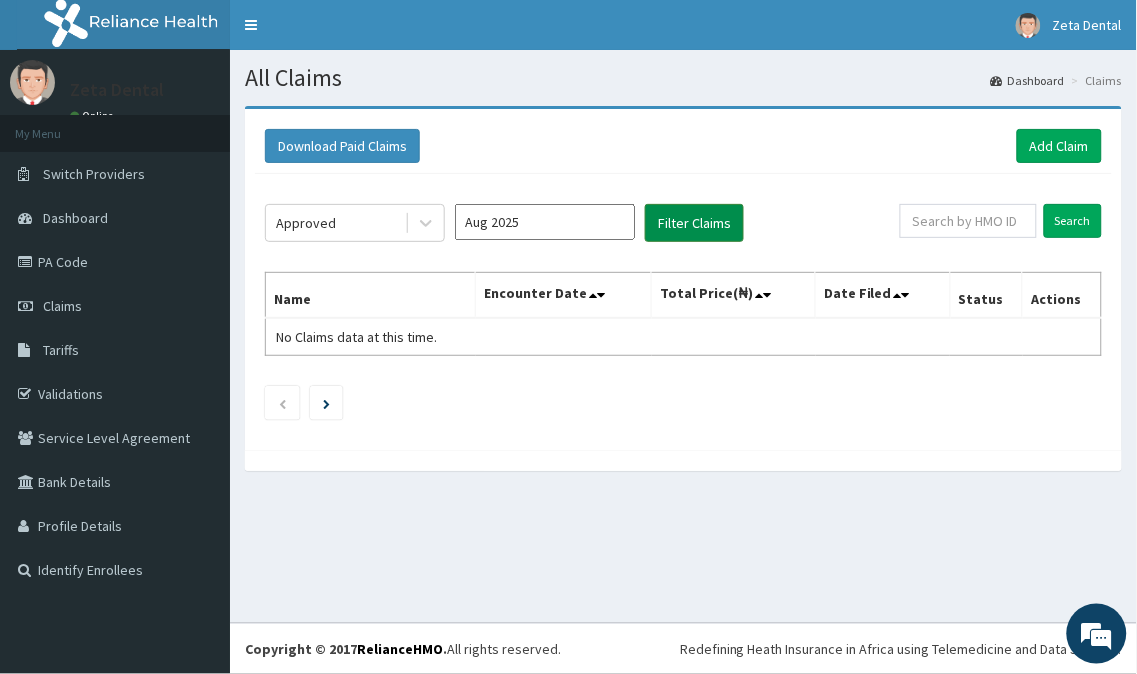 click on "Filter Claims" at bounding box center (694, 223) 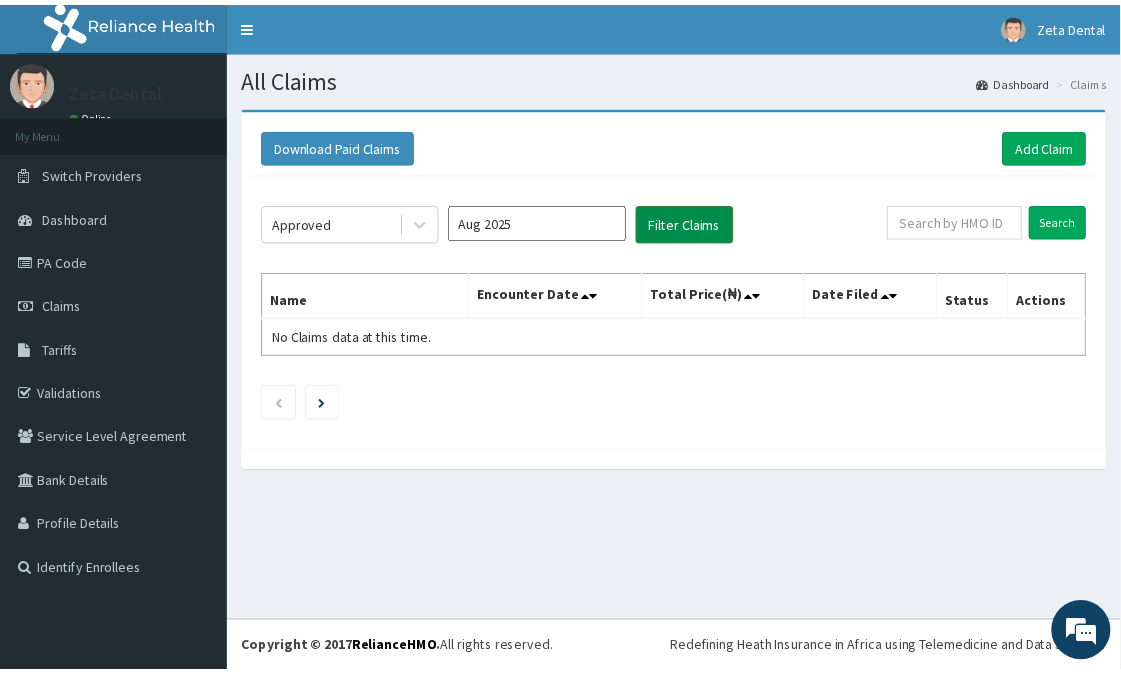 scroll, scrollTop: 0, scrollLeft: 0, axis: both 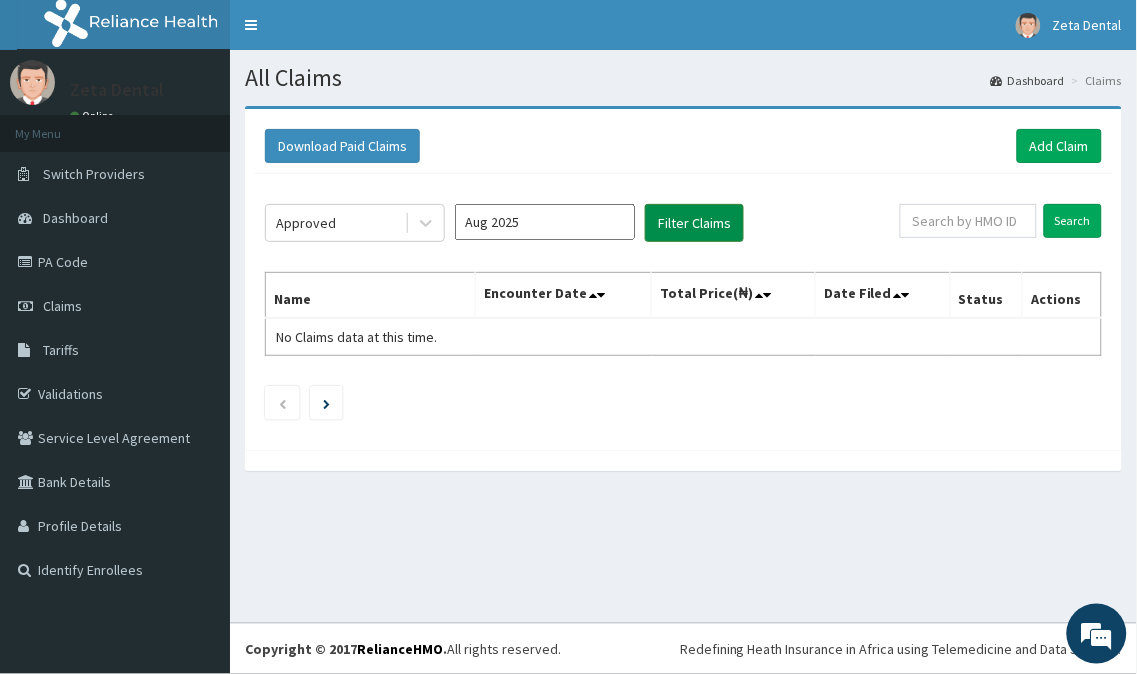 click on "Filter Claims" at bounding box center (694, 223) 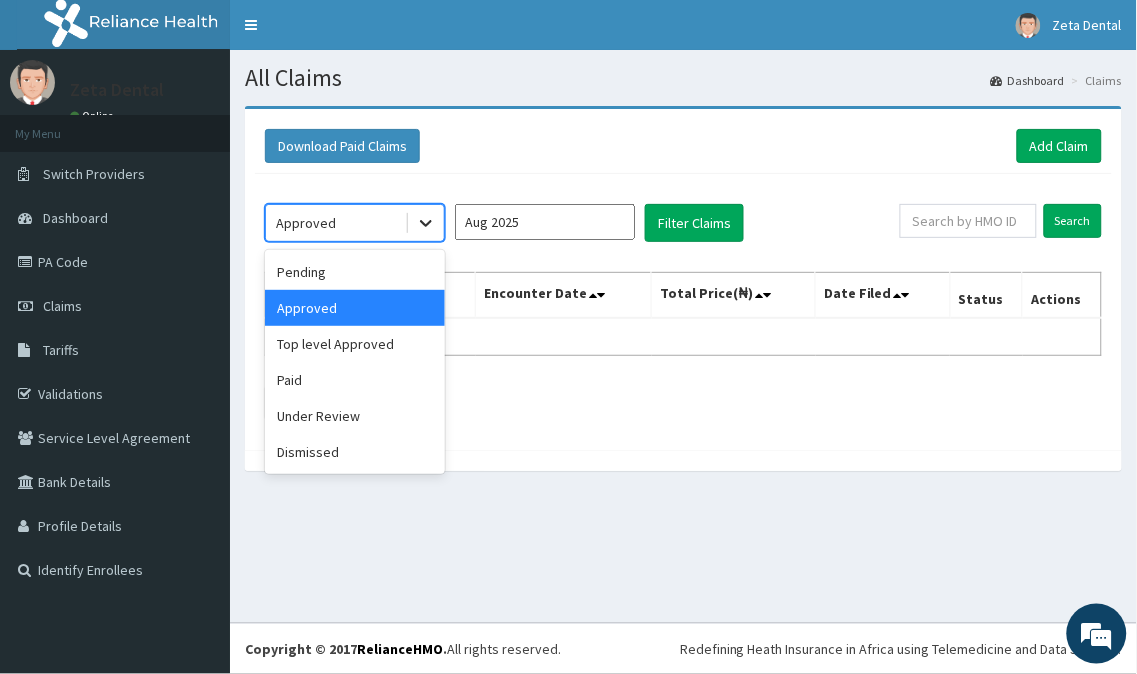 click 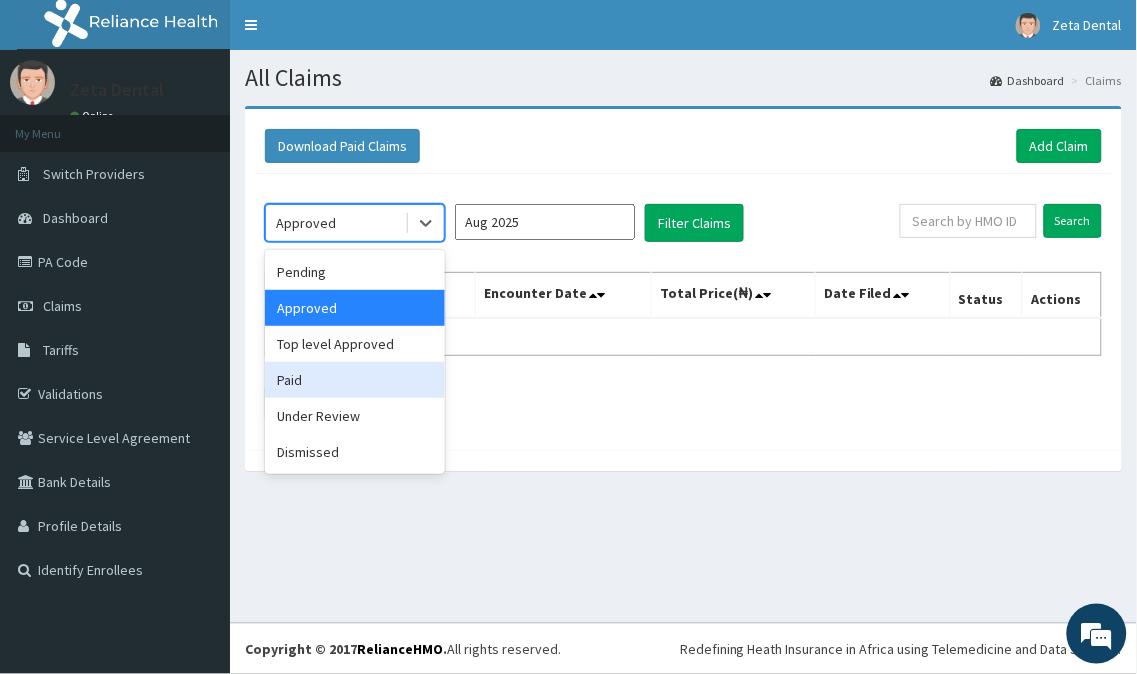 drag, startPoint x: 320, startPoint y: 383, endPoint x: 337, endPoint y: 365, distance: 24.758837 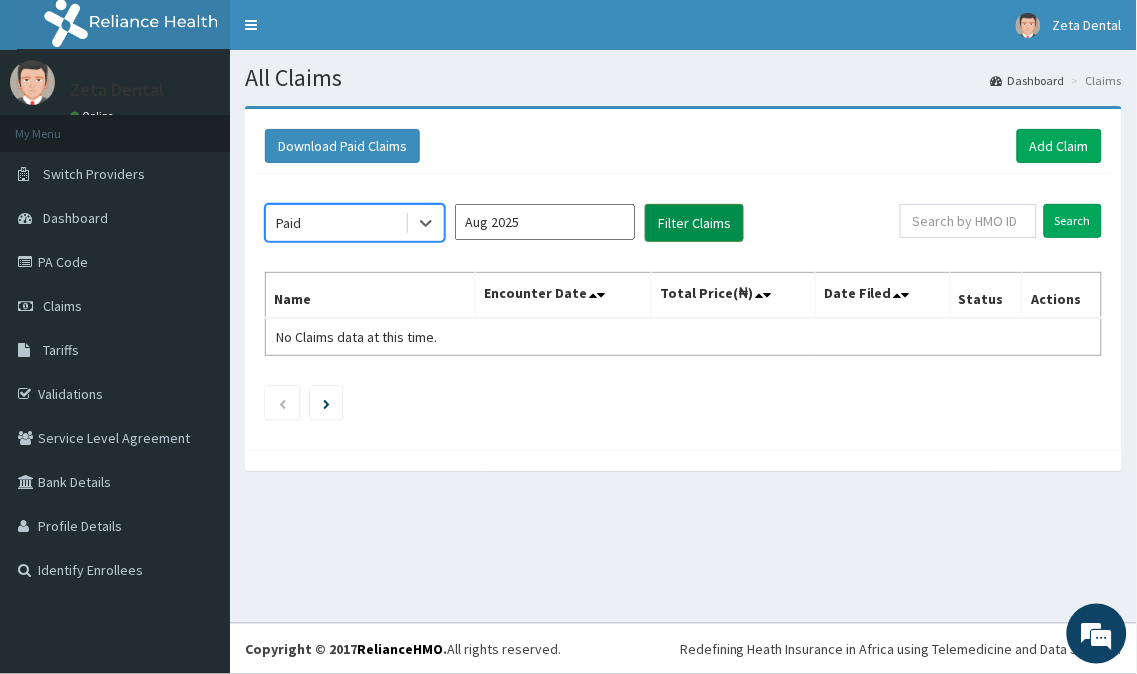 click on "Filter Claims" at bounding box center (694, 223) 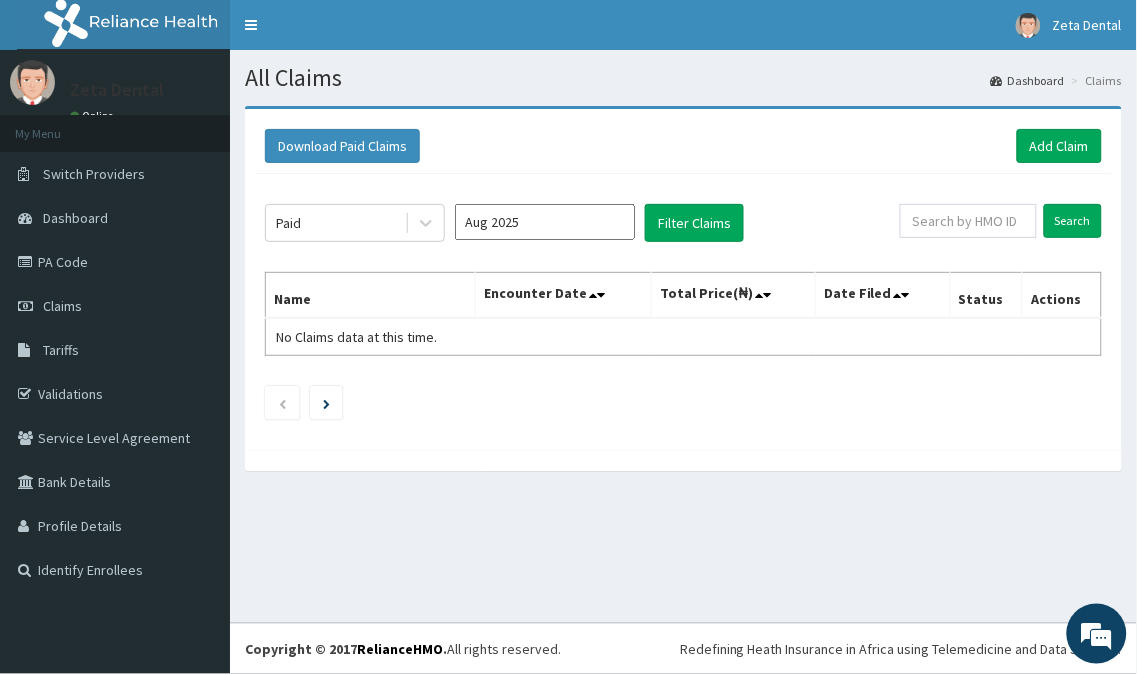 click on "Aug 2025" at bounding box center [545, 222] 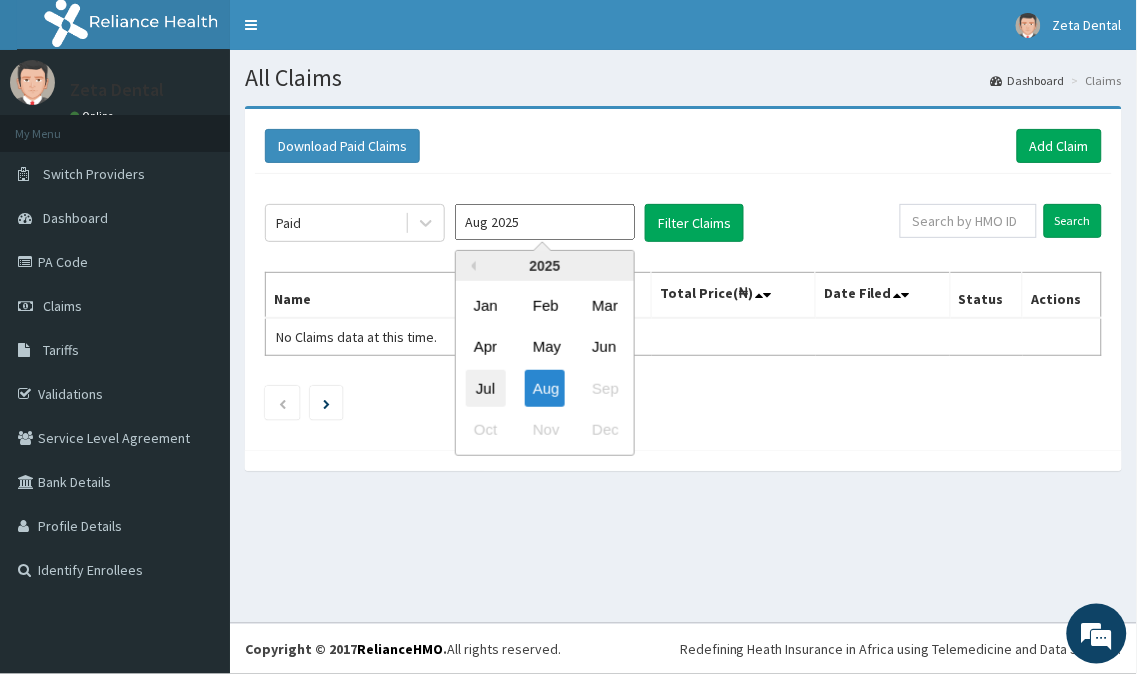 click on "Jul" at bounding box center (486, 388) 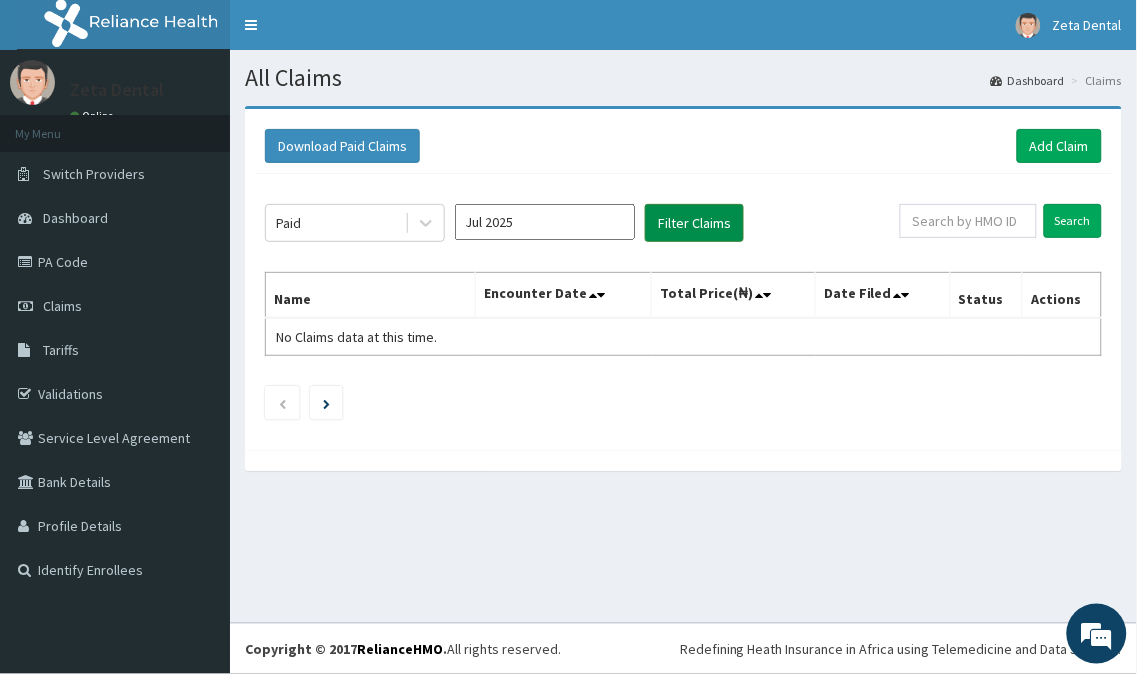 click on "Filter Claims" at bounding box center [694, 223] 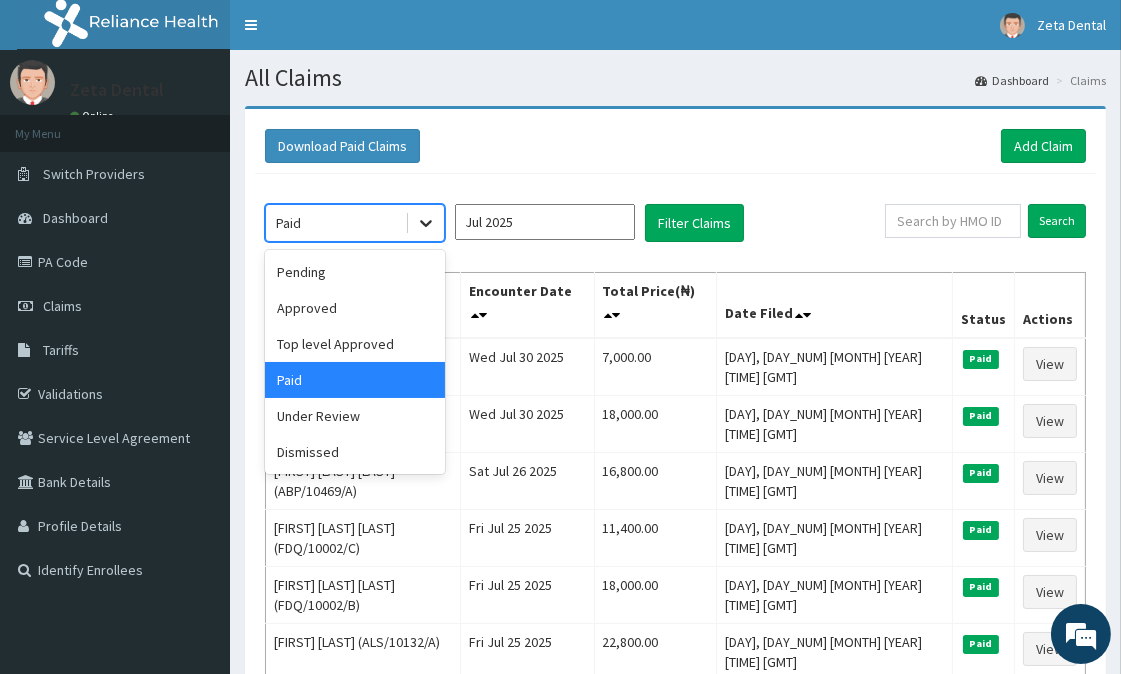 click 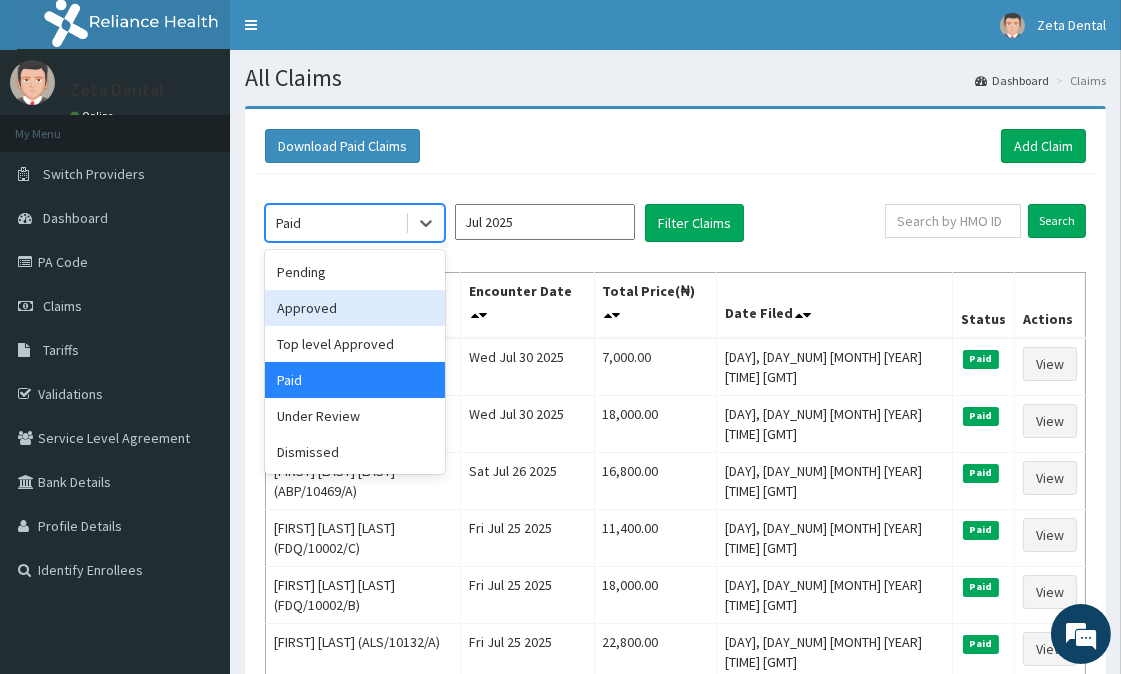 click on "Approved" at bounding box center (355, 308) 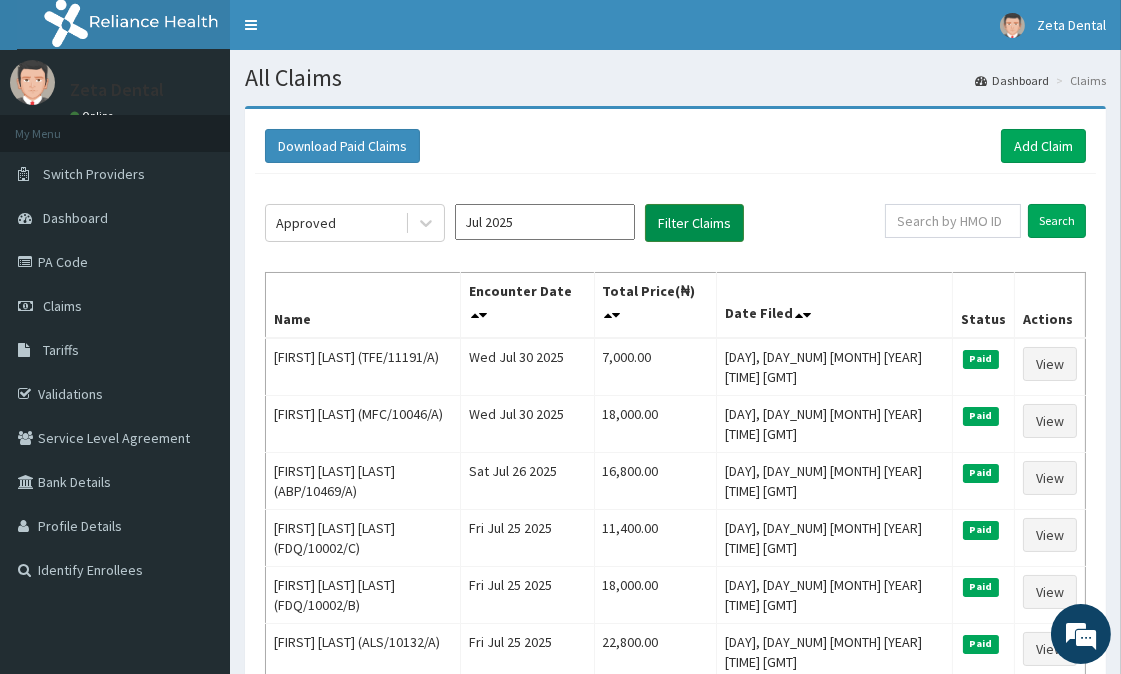 click on "Filter Claims" at bounding box center (694, 223) 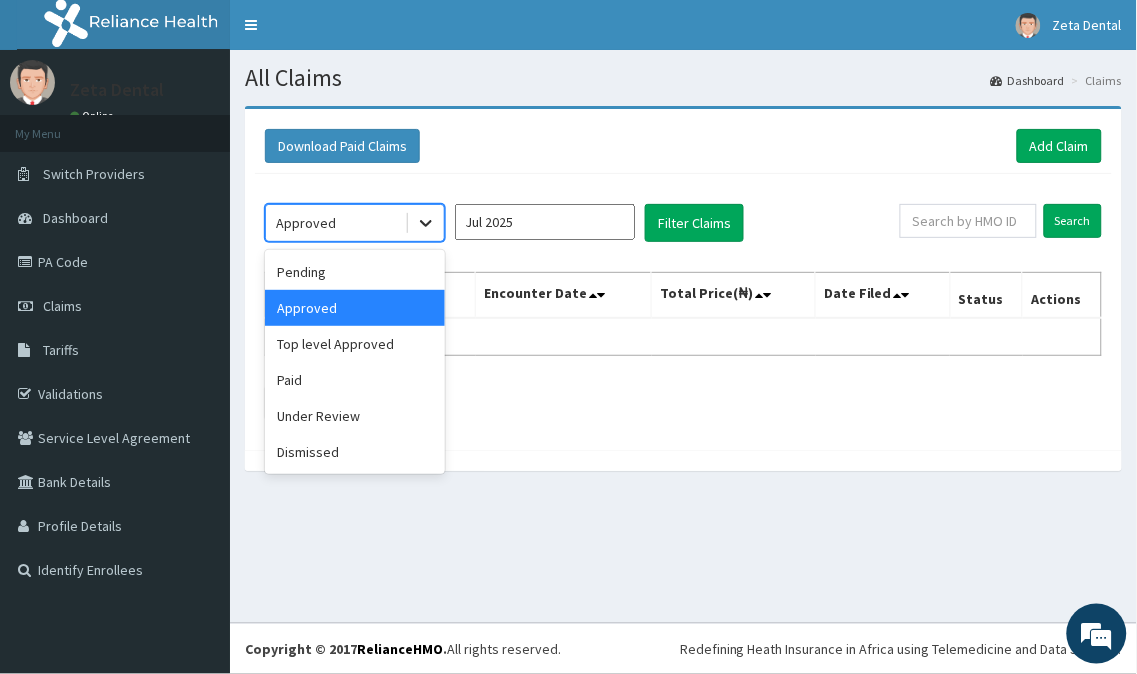 click 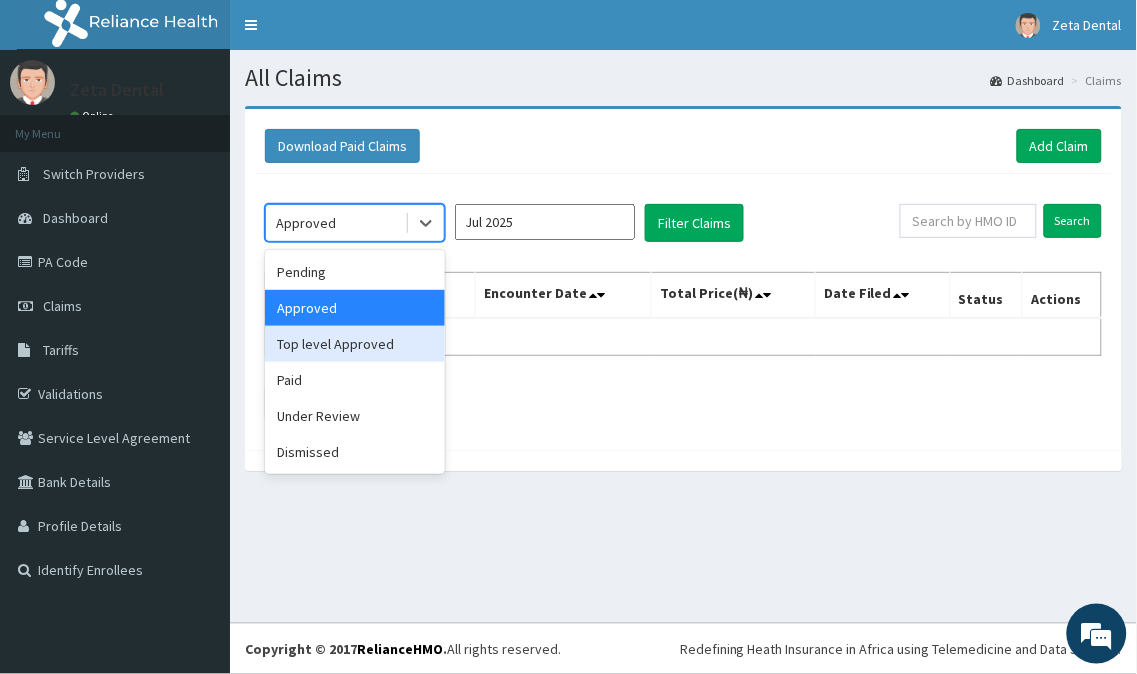 click on "Top level Approved" at bounding box center (355, 344) 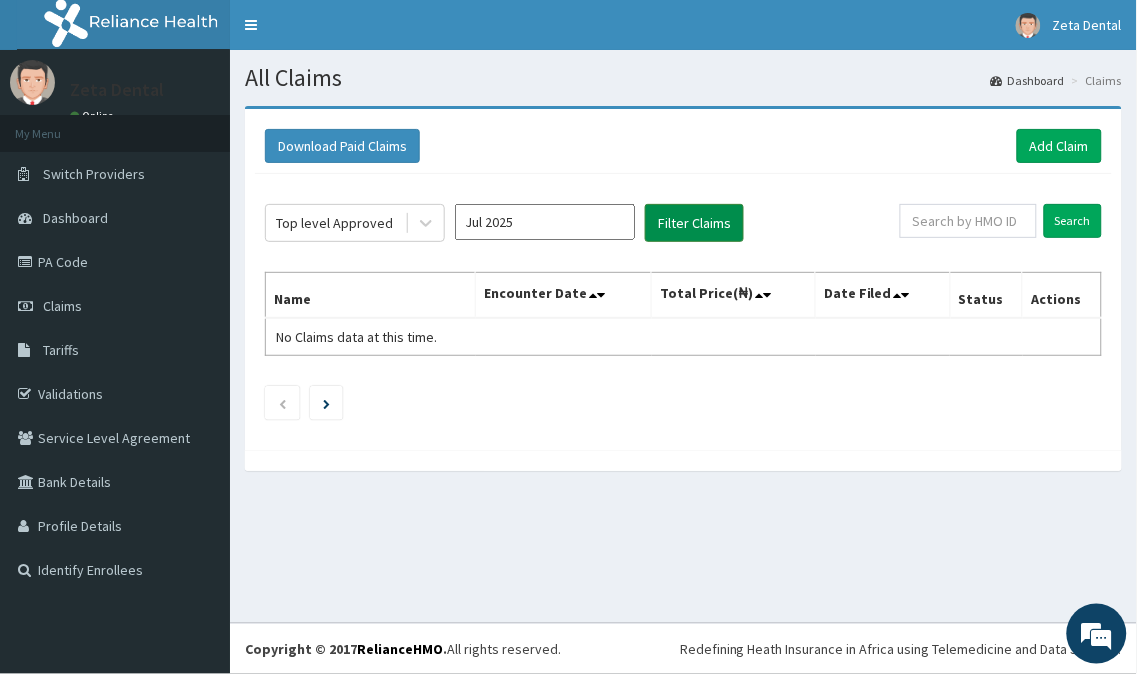 click on "Filter Claims" at bounding box center (694, 223) 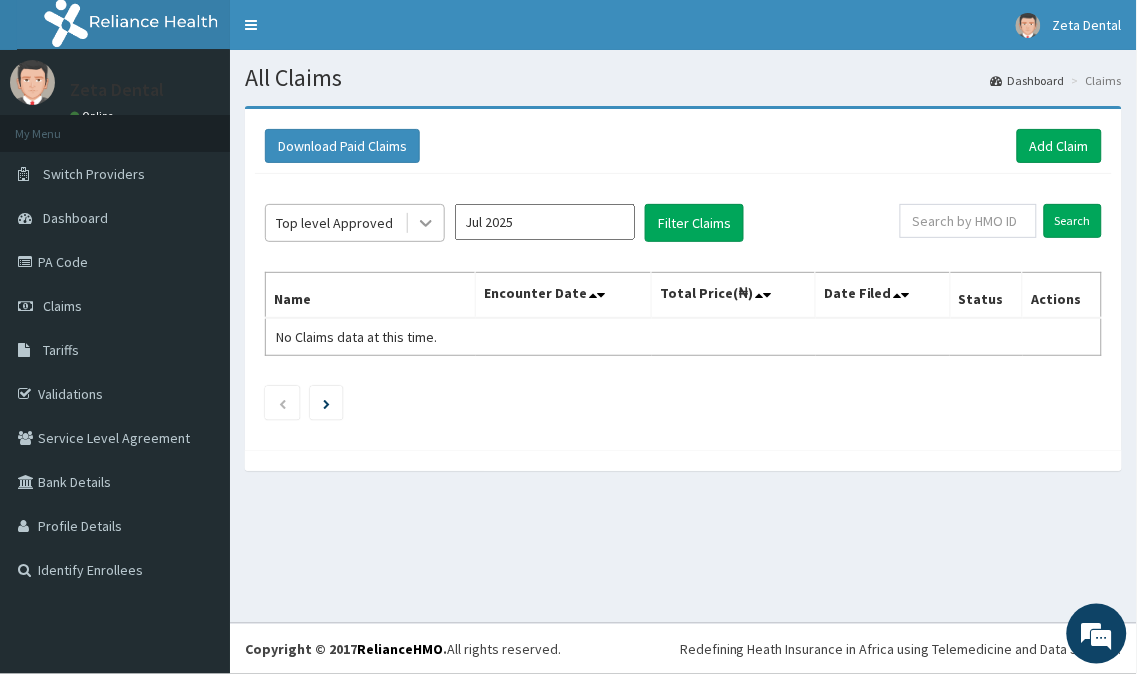 click 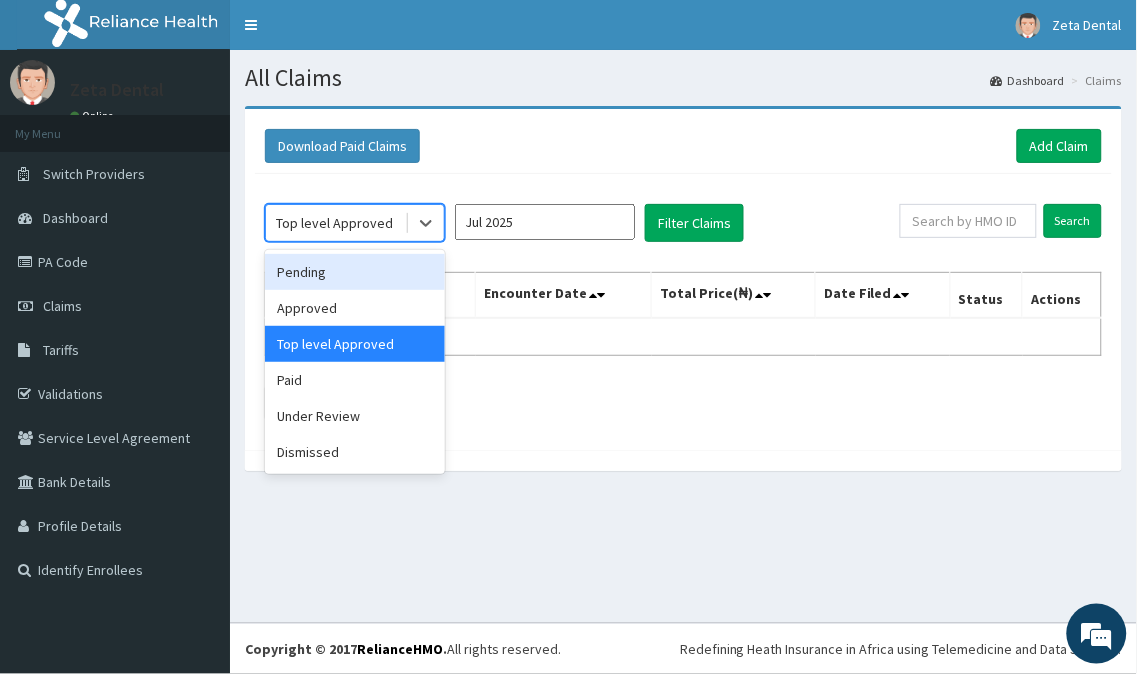 click on "Pending" at bounding box center [355, 272] 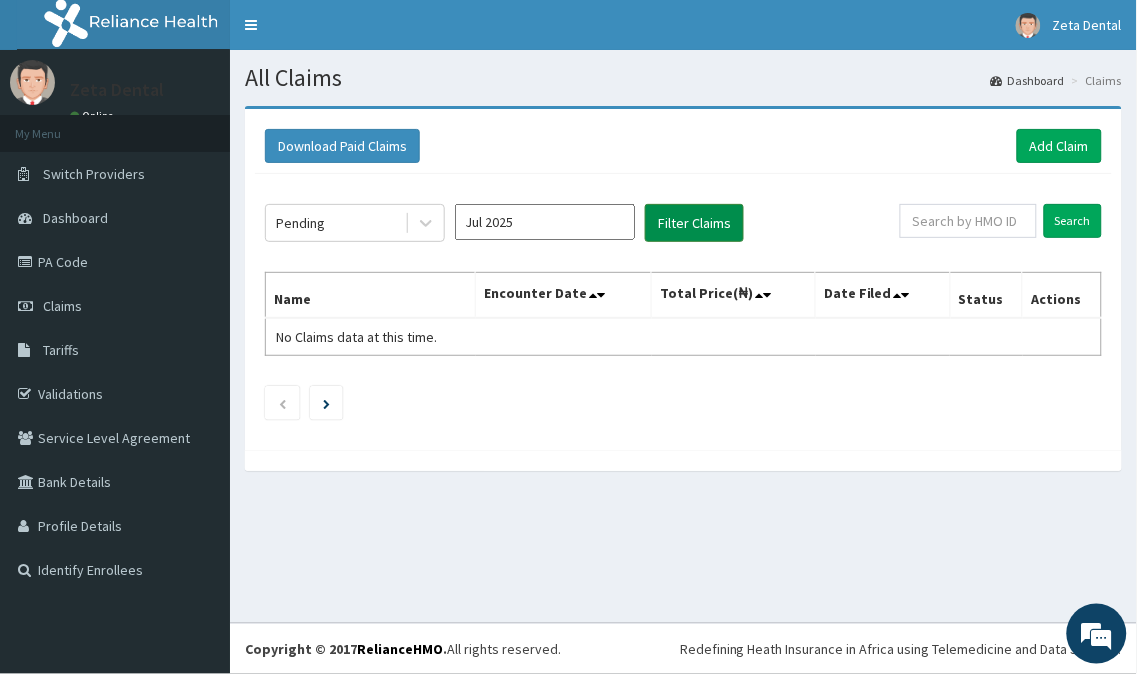 click on "Filter Claims" at bounding box center (694, 223) 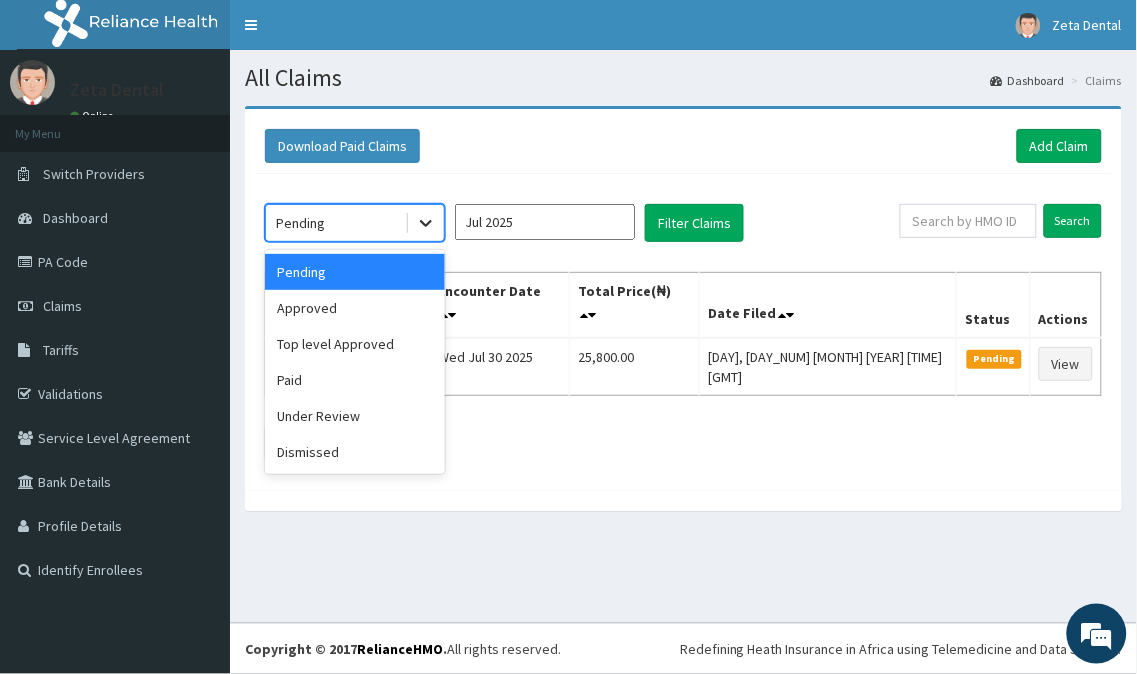 click 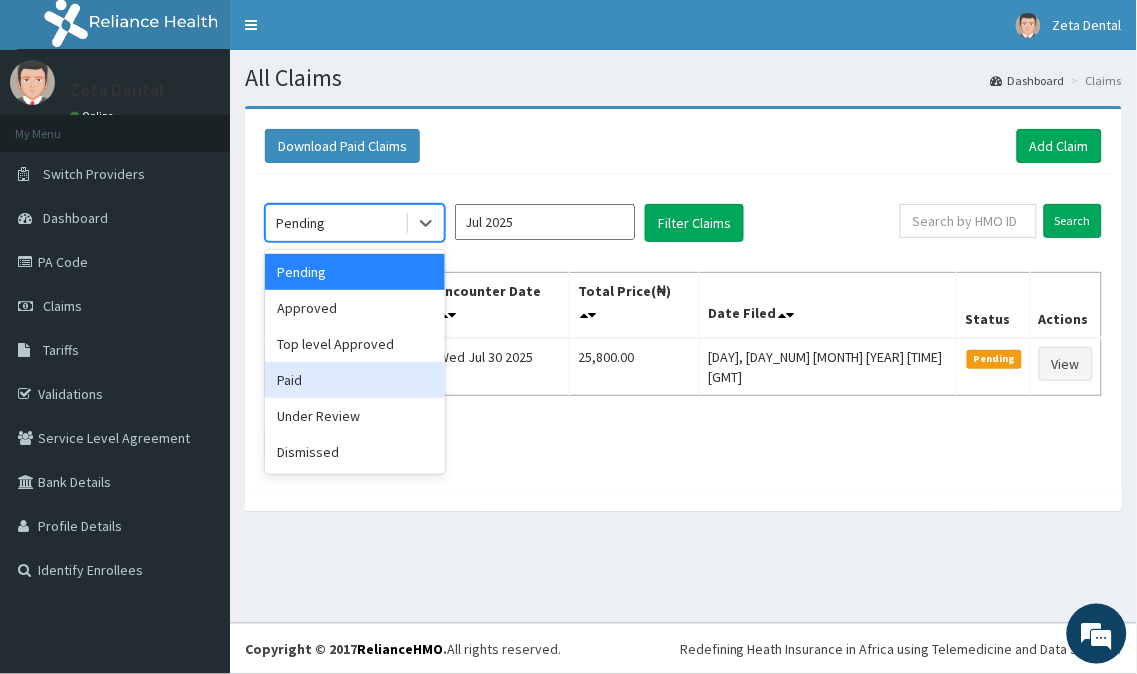 click on "Paid" at bounding box center (355, 380) 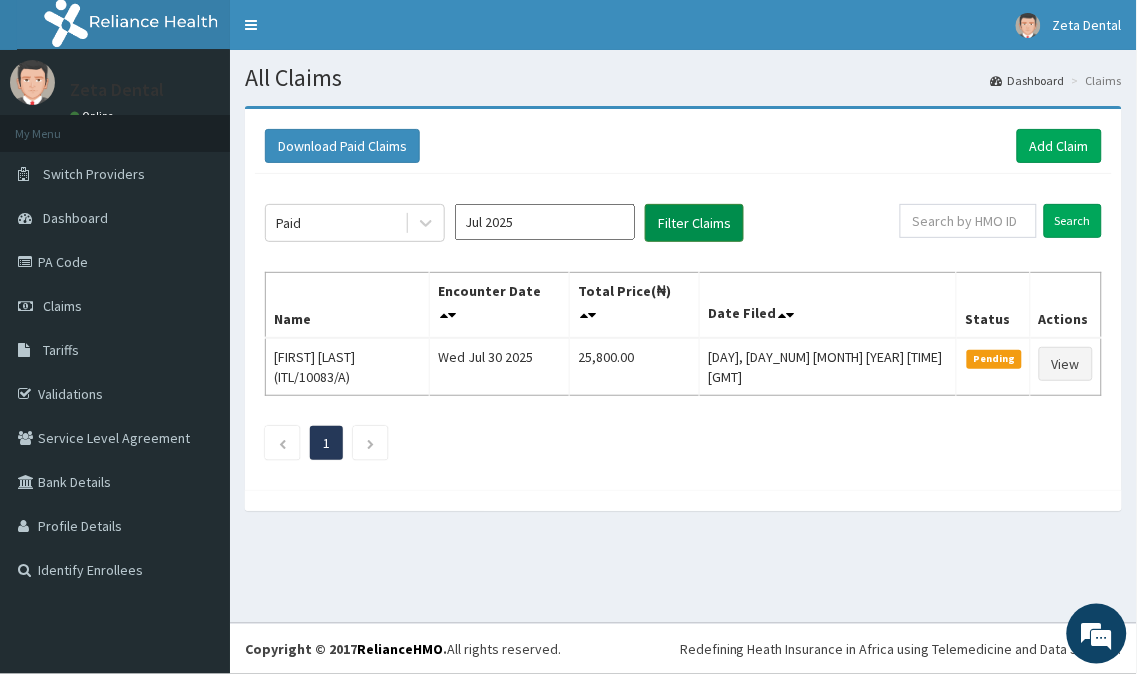 click on "Filter Claims" at bounding box center [694, 223] 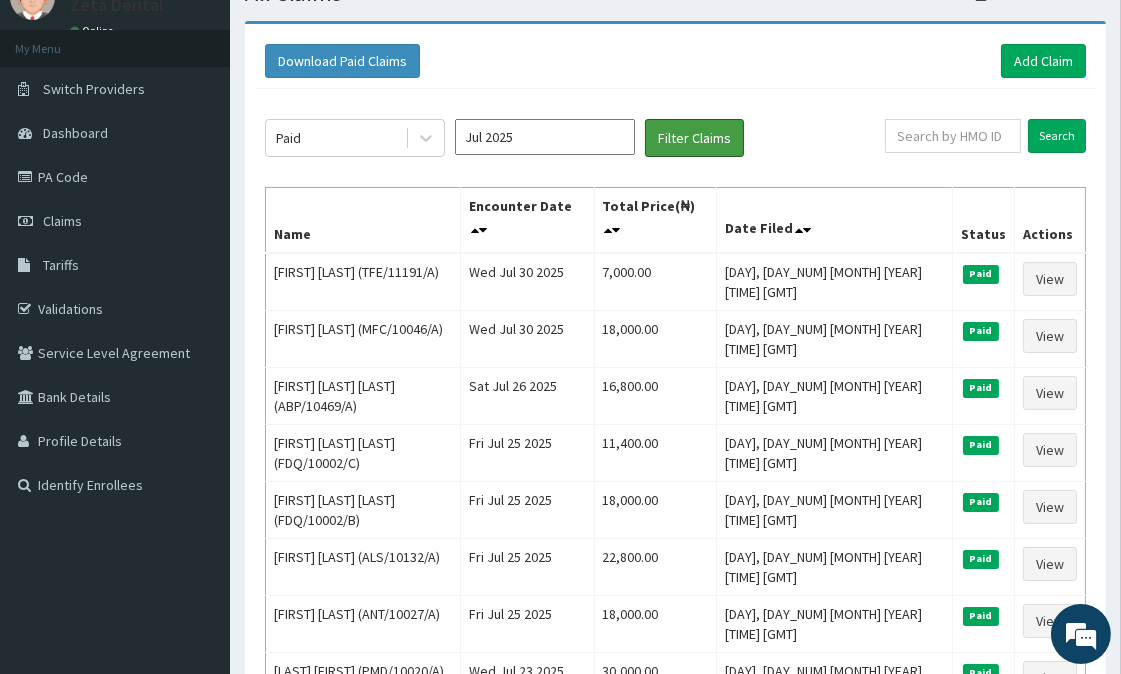 scroll, scrollTop: 0, scrollLeft: 0, axis: both 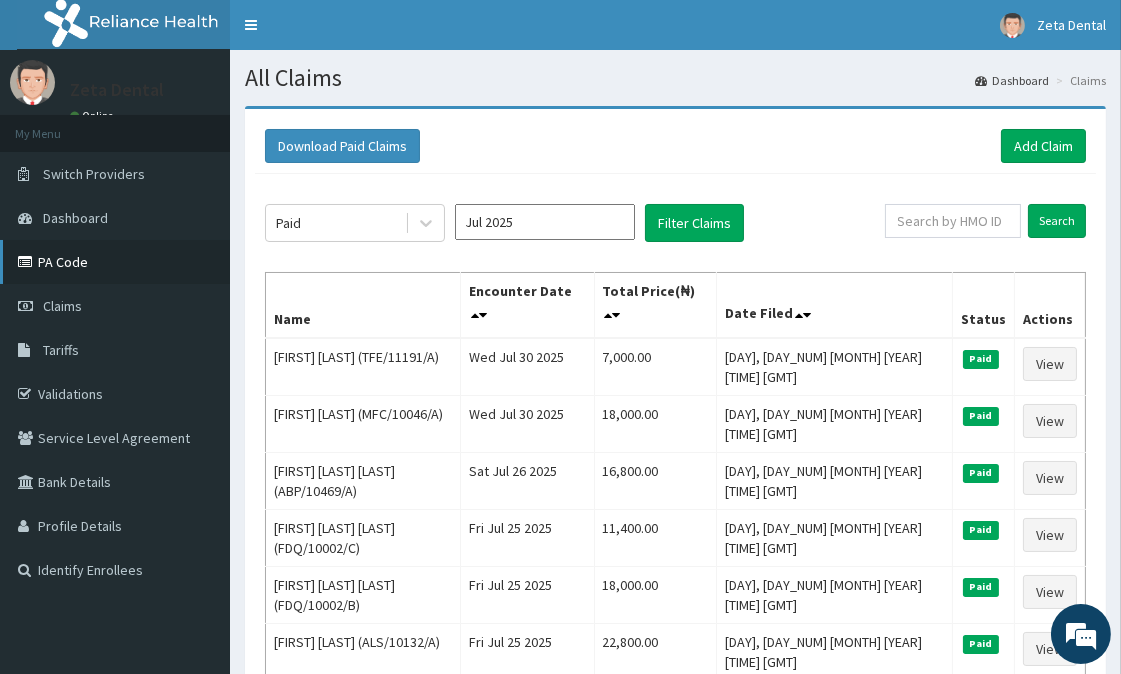 click on "PA Code" at bounding box center (115, 262) 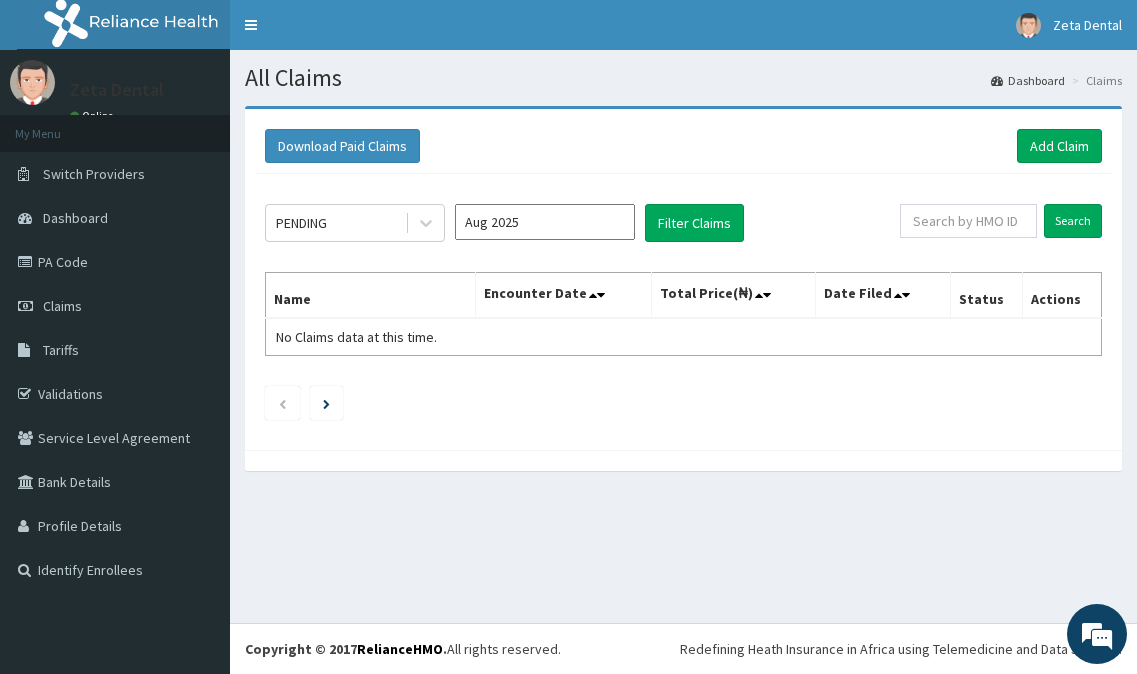 scroll, scrollTop: 0, scrollLeft: 0, axis: both 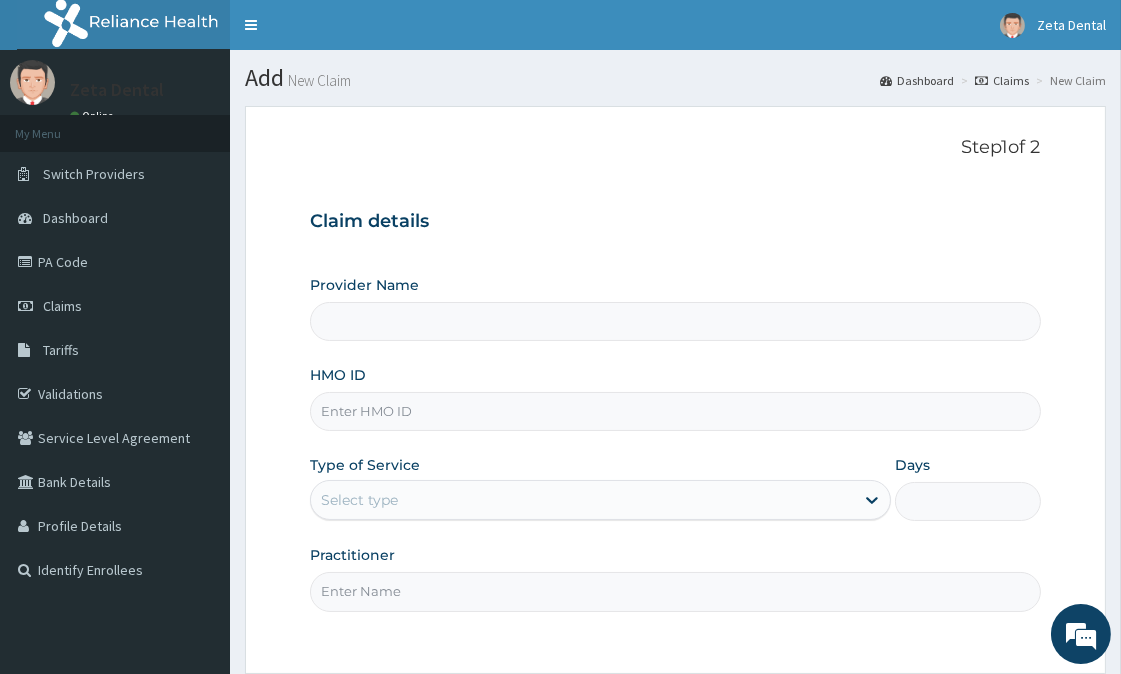 type on "Zeta Dental" 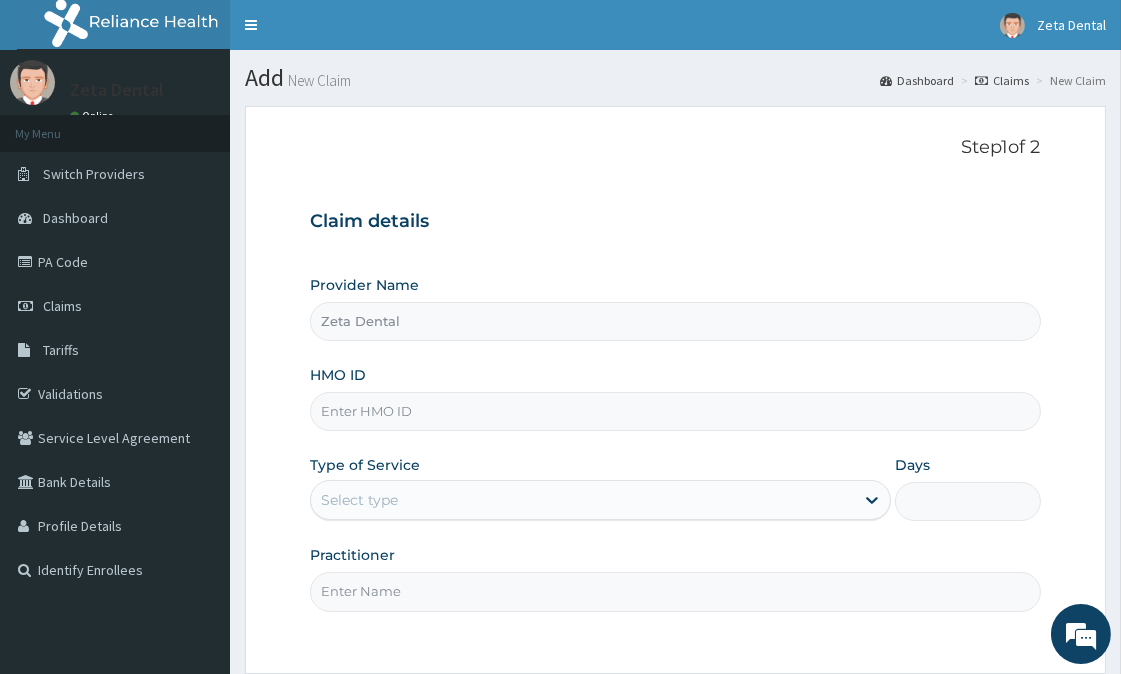 click on "HMO ID" at bounding box center (675, 411) 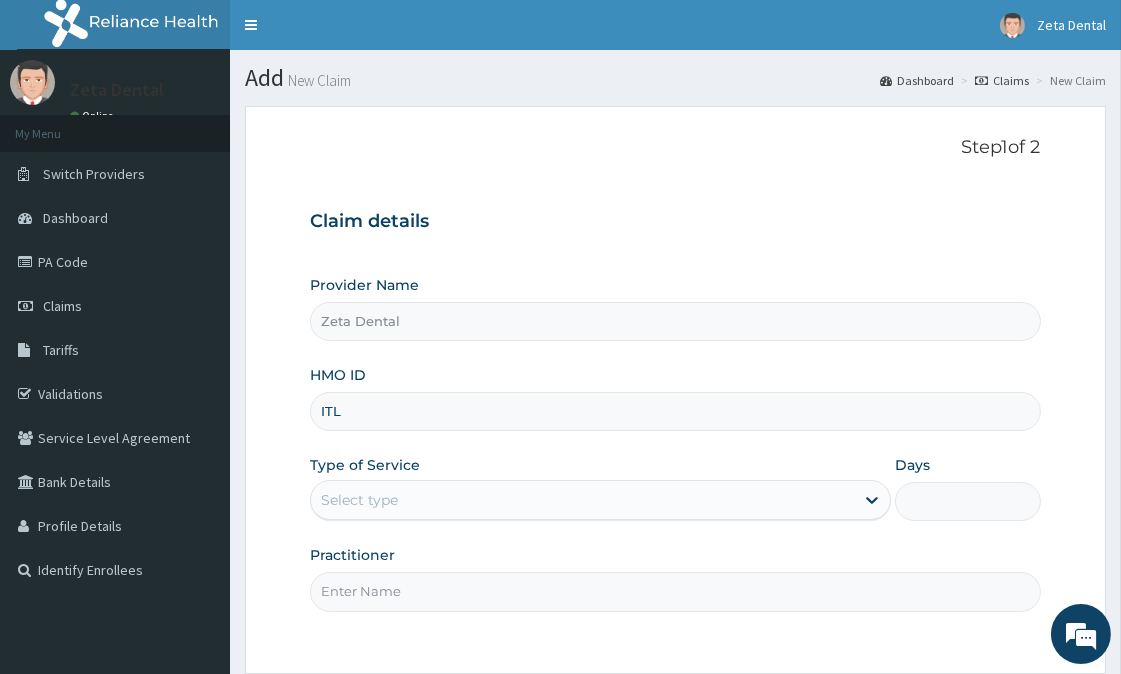 scroll, scrollTop: 0, scrollLeft: 0, axis: both 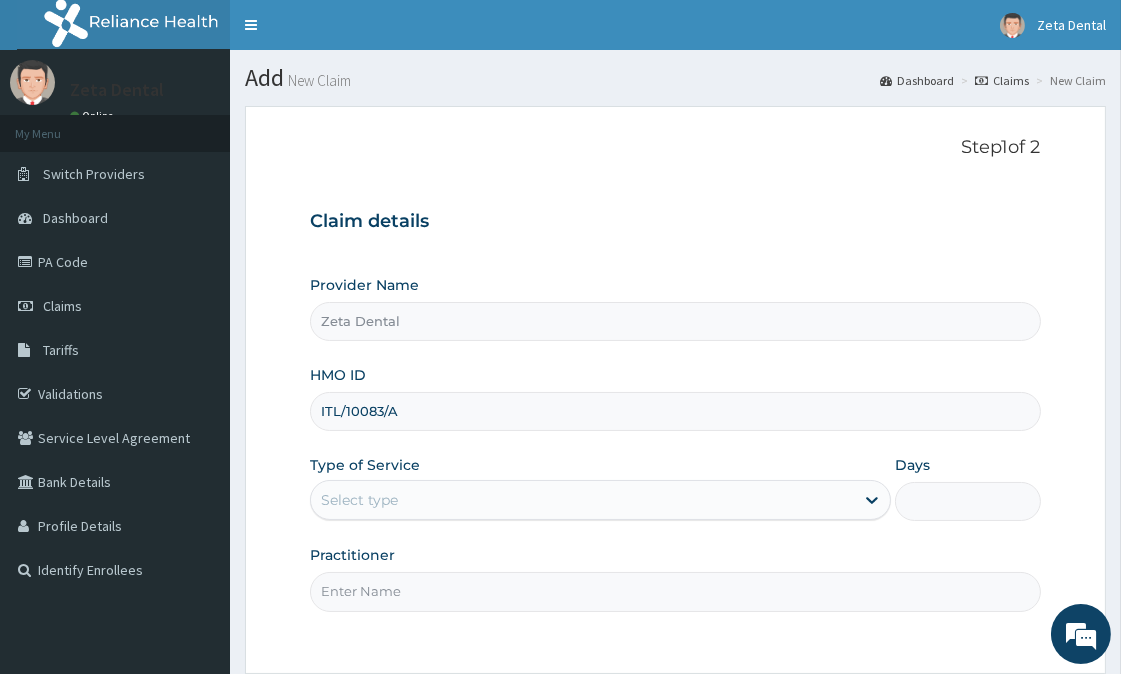 type on "ITL/10083/A" 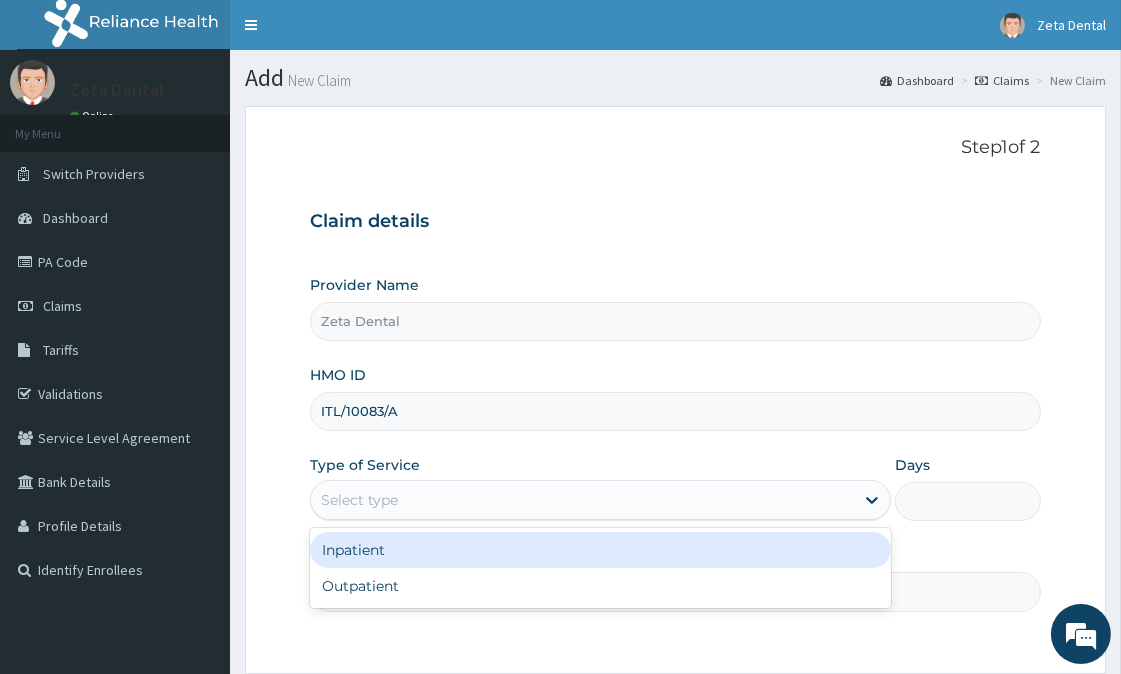 click on "Select type" at bounding box center (582, 500) 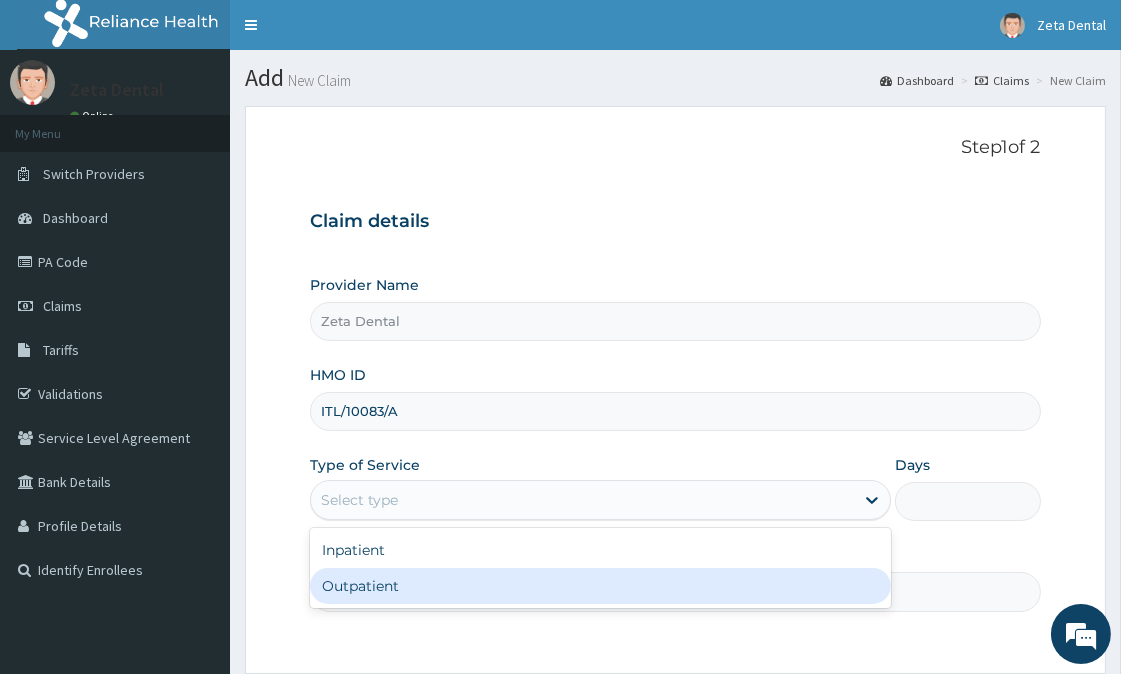 click on "Outpatient" at bounding box center [600, 586] 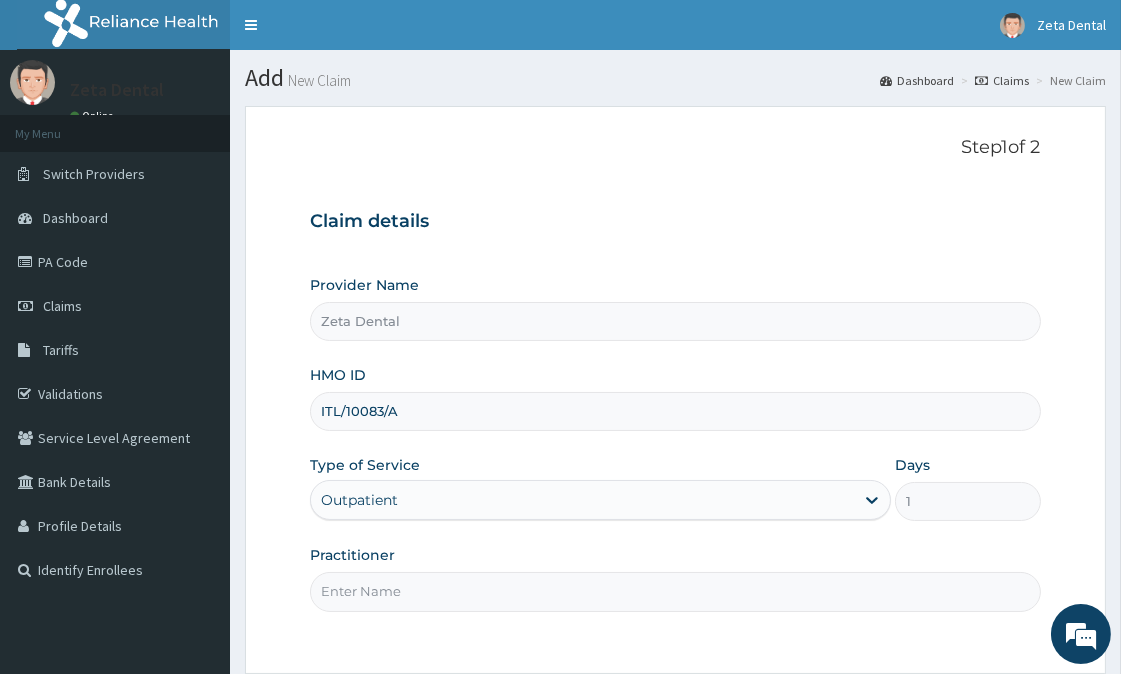 scroll, scrollTop: 178, scrollLeft: 0, axis: vertical 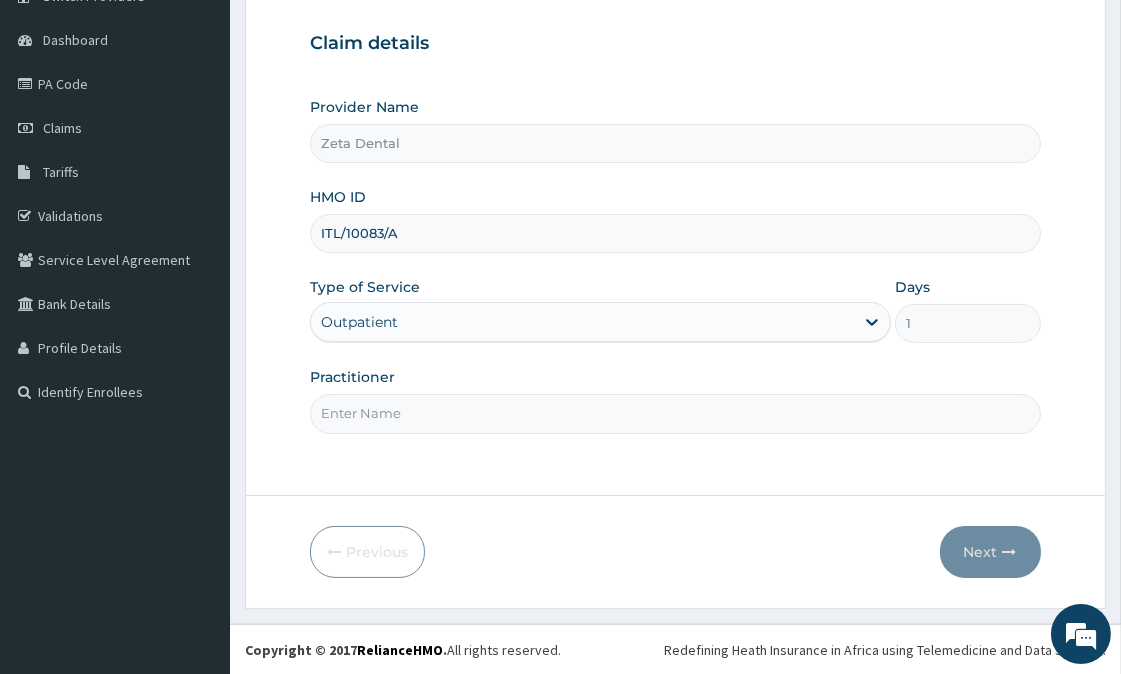 click on "Practitioner" at bounding box center [675, 413] 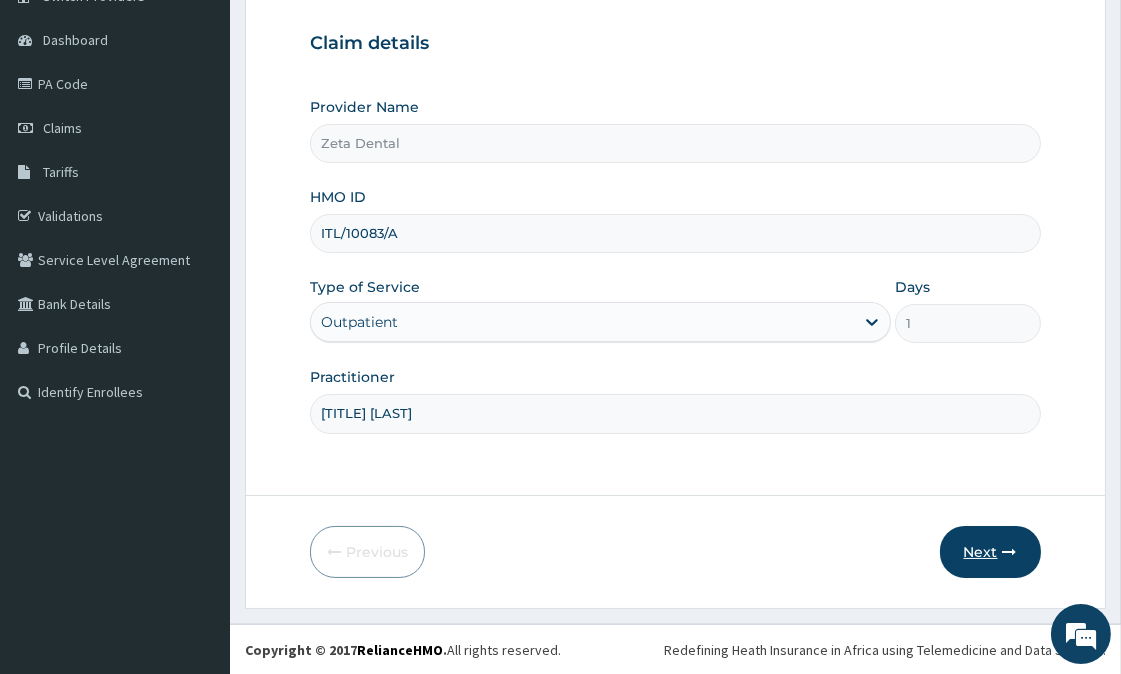 click at bounding box center (1010, 552) 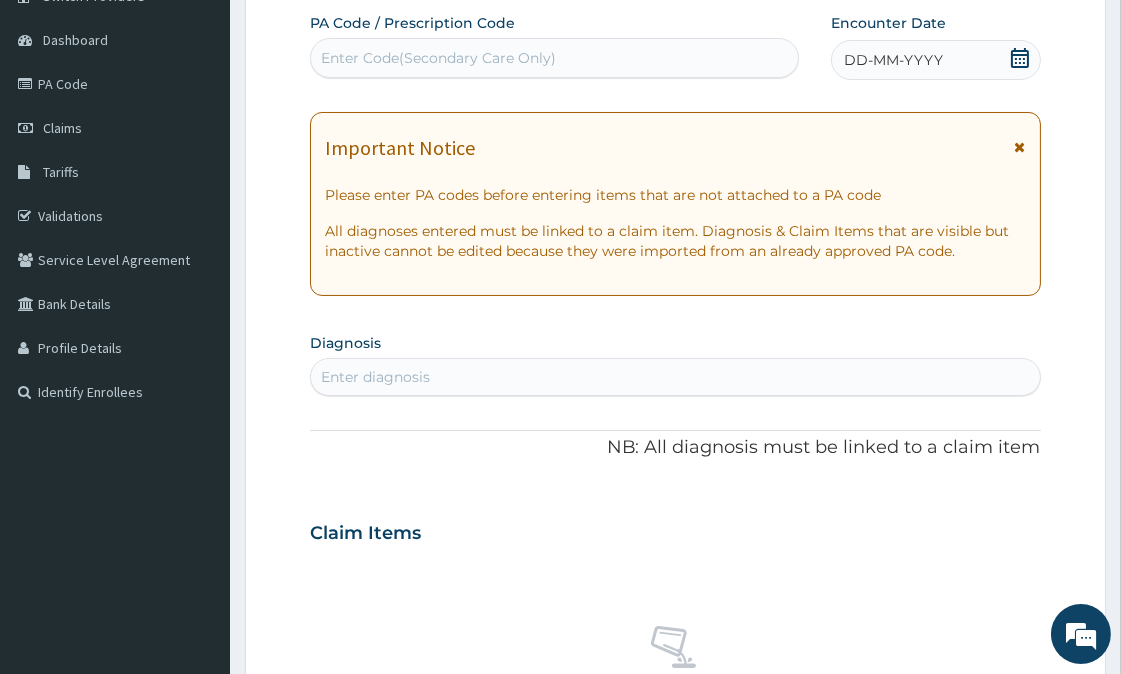 click 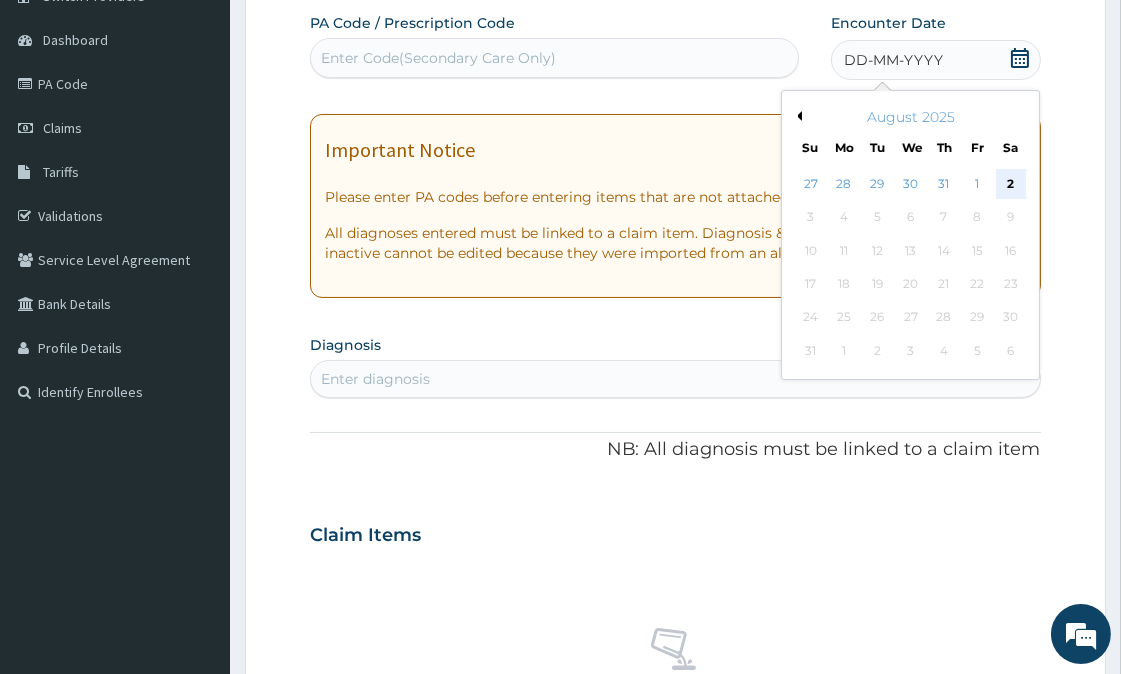 click on "2" at bounding box center [1011, 184] 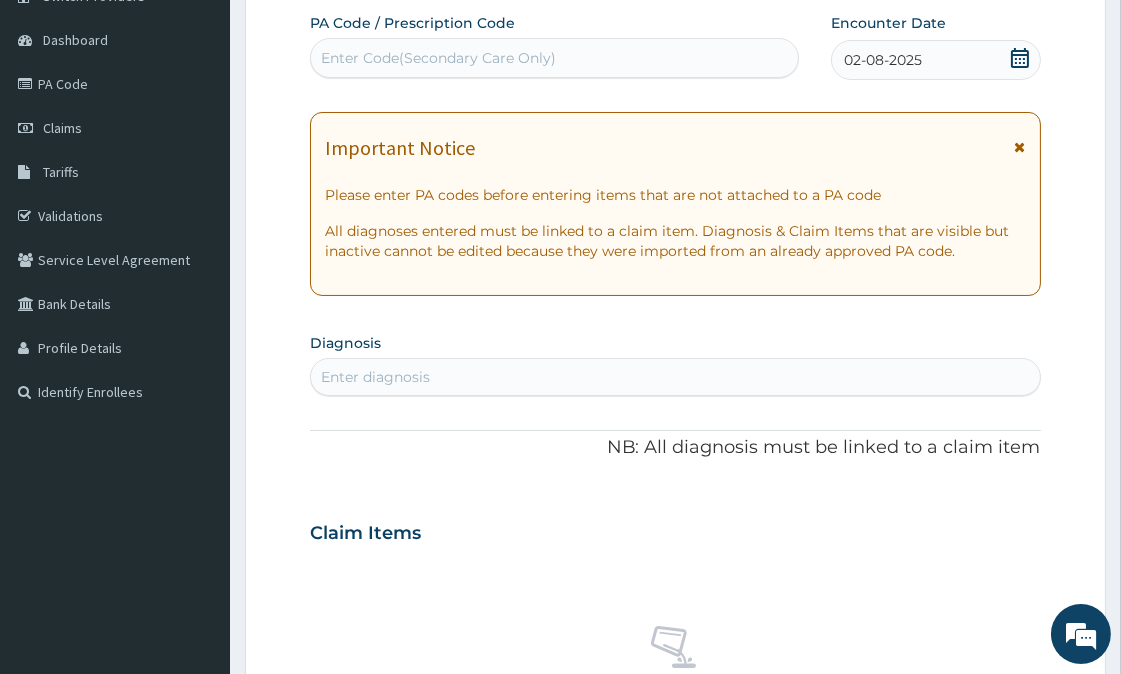 click on "Enter Code(Secondary Care Only)" at bounding box center [438, 58] 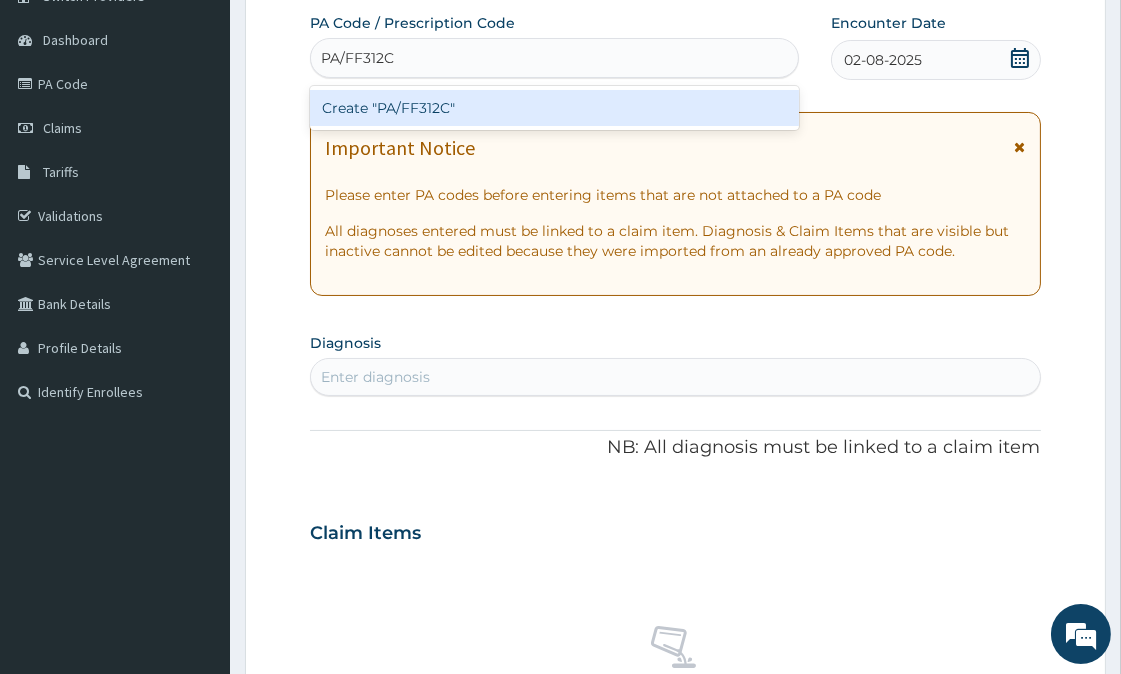 click on "Create "PA/FF312C"" at bounding box center (554, 108) 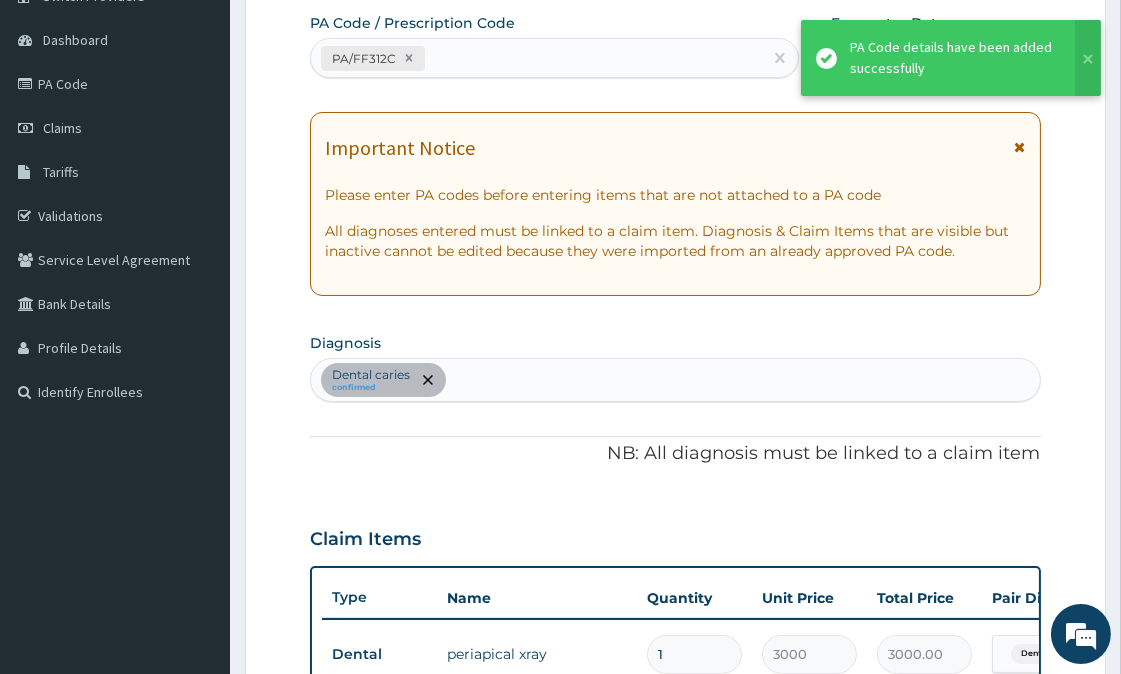 scroll, scrollTop: 687, scrollLeft: 0, axis: vertical 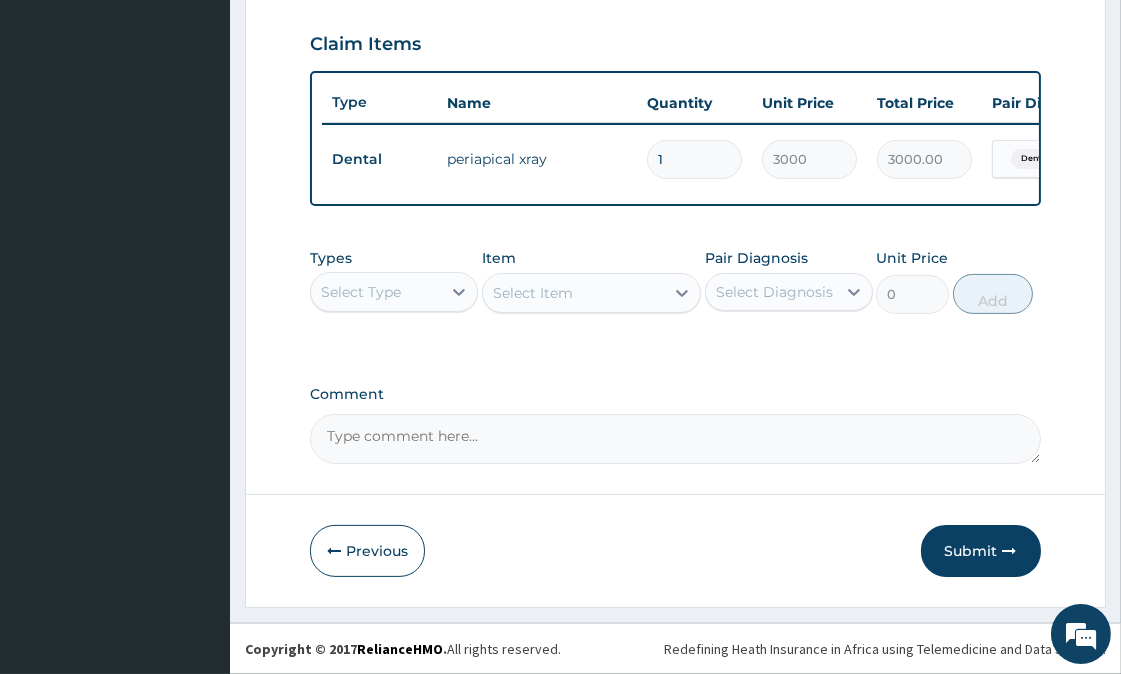 click on "Submit" at bounding box center [981, 551] 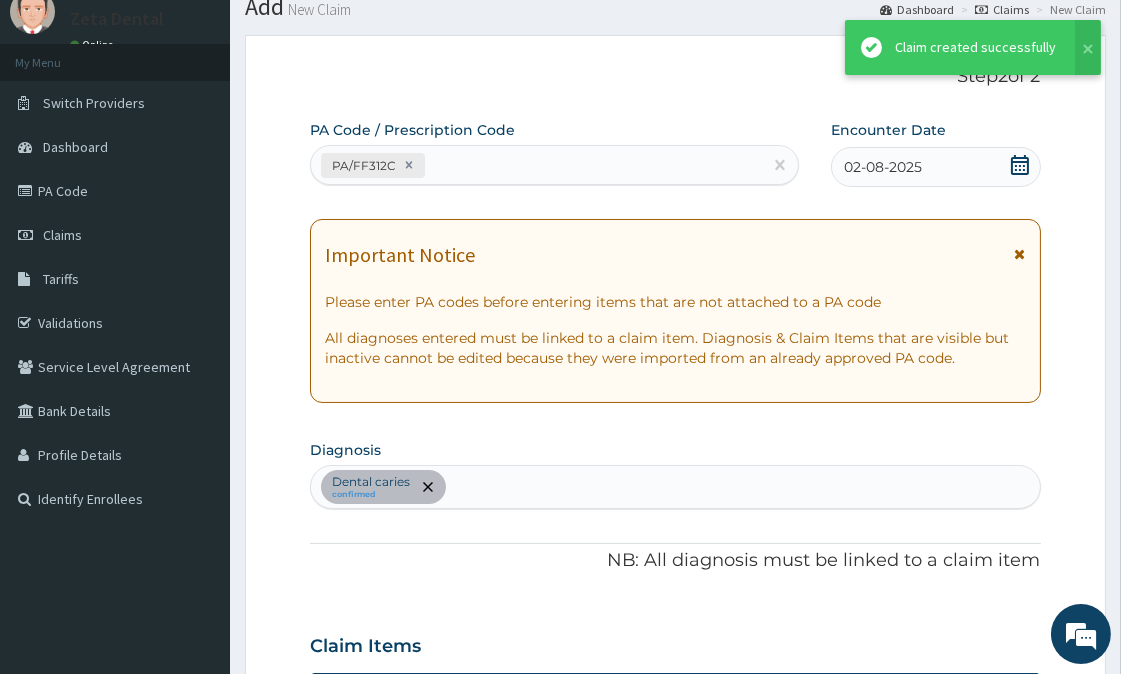 scroll, scrollTop: 687, scrollLeft: 0, axis: vertical 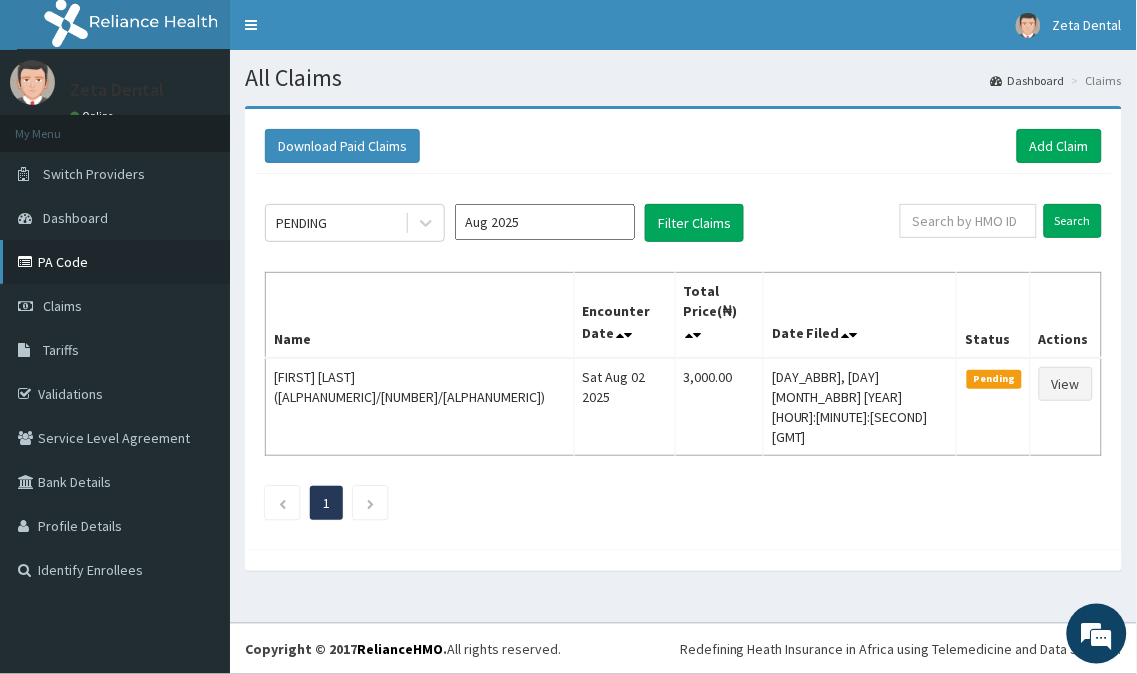 click on "PA Code" at bounding box center (115, 262) 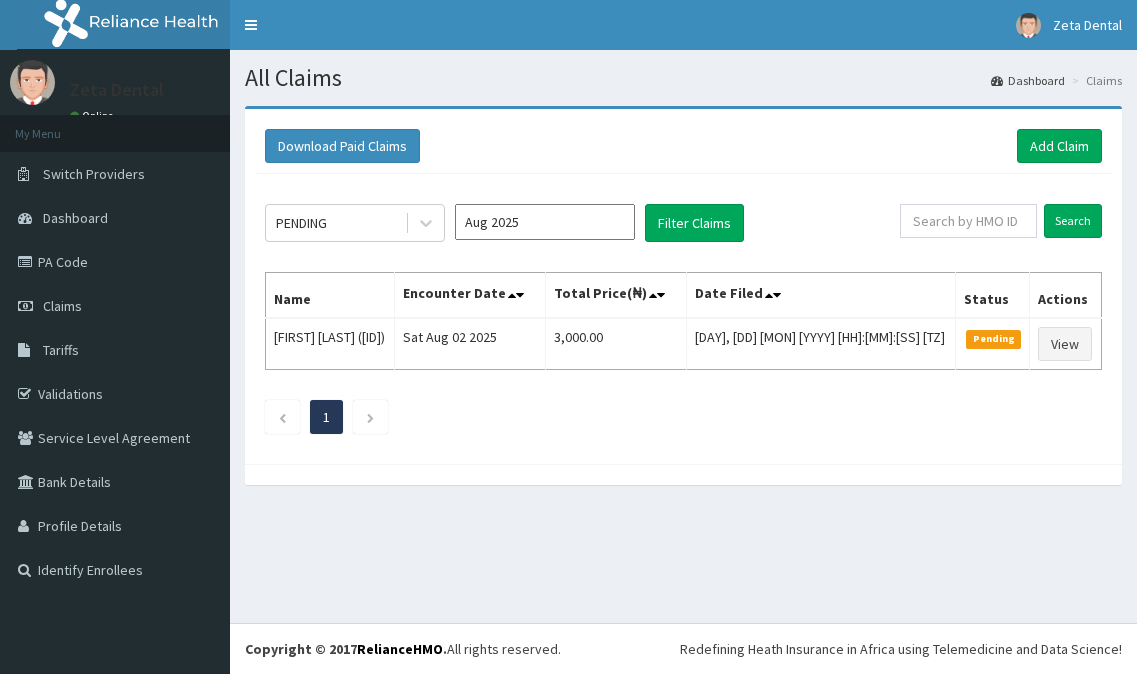 scroll, scrollTop: 0, scrollLeft: 0, axis: both 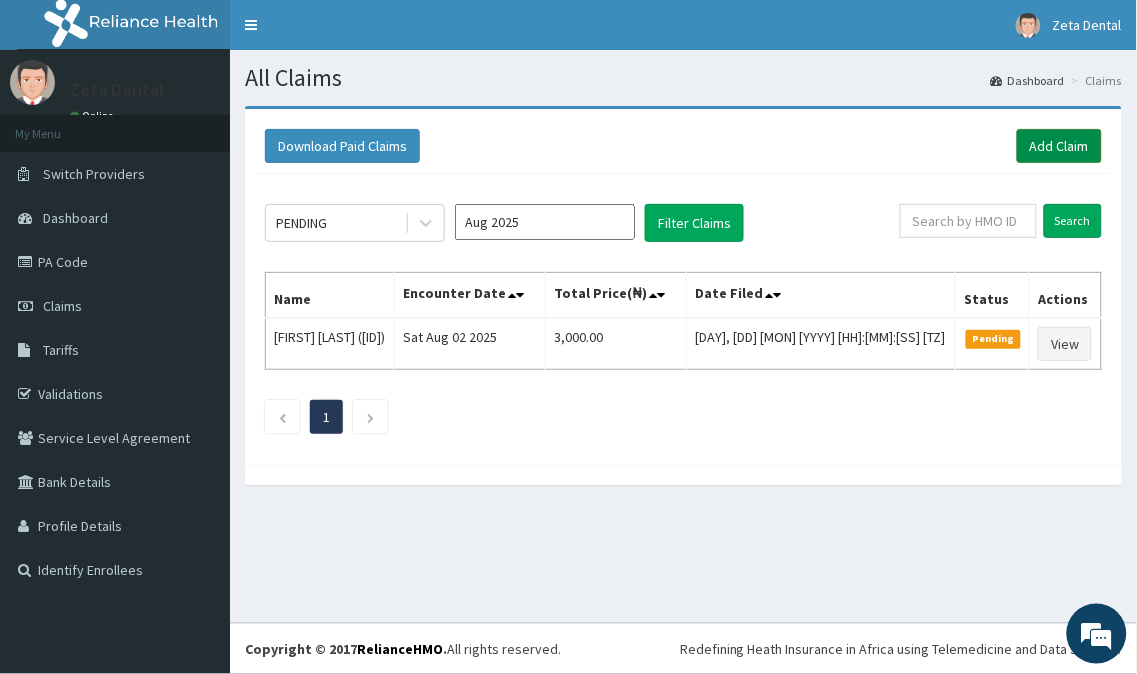 click on "Add Claim" at bounding box center [1059, 146] 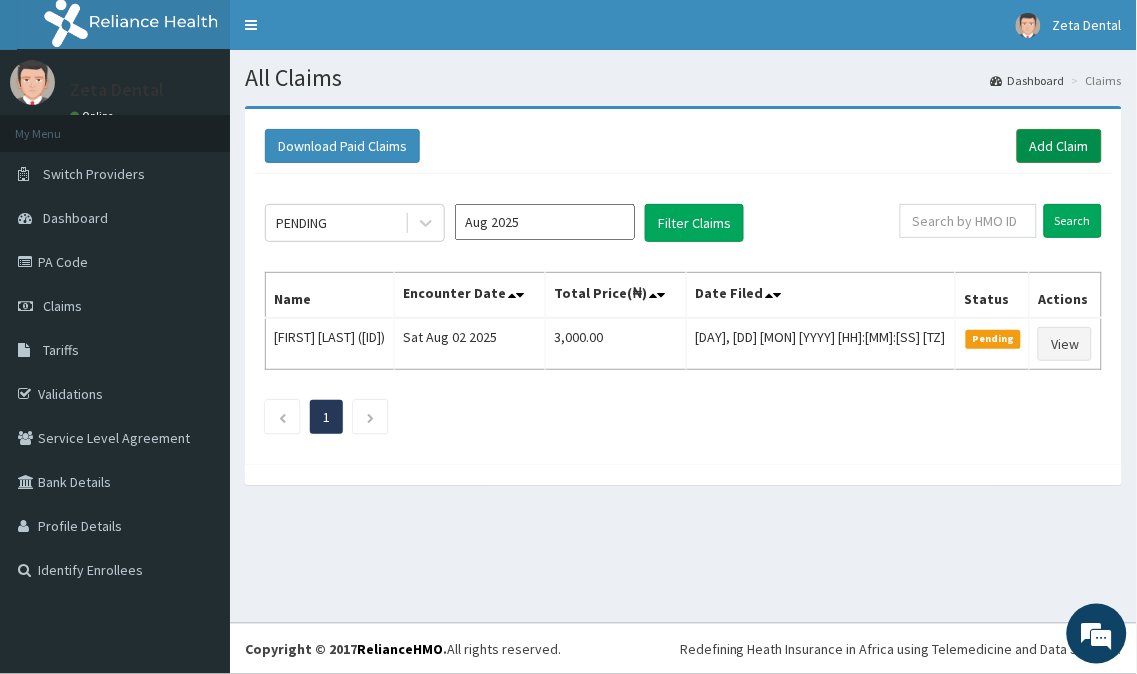 scroll, scrollTop: 0, scrollLeft: 0, axis: both 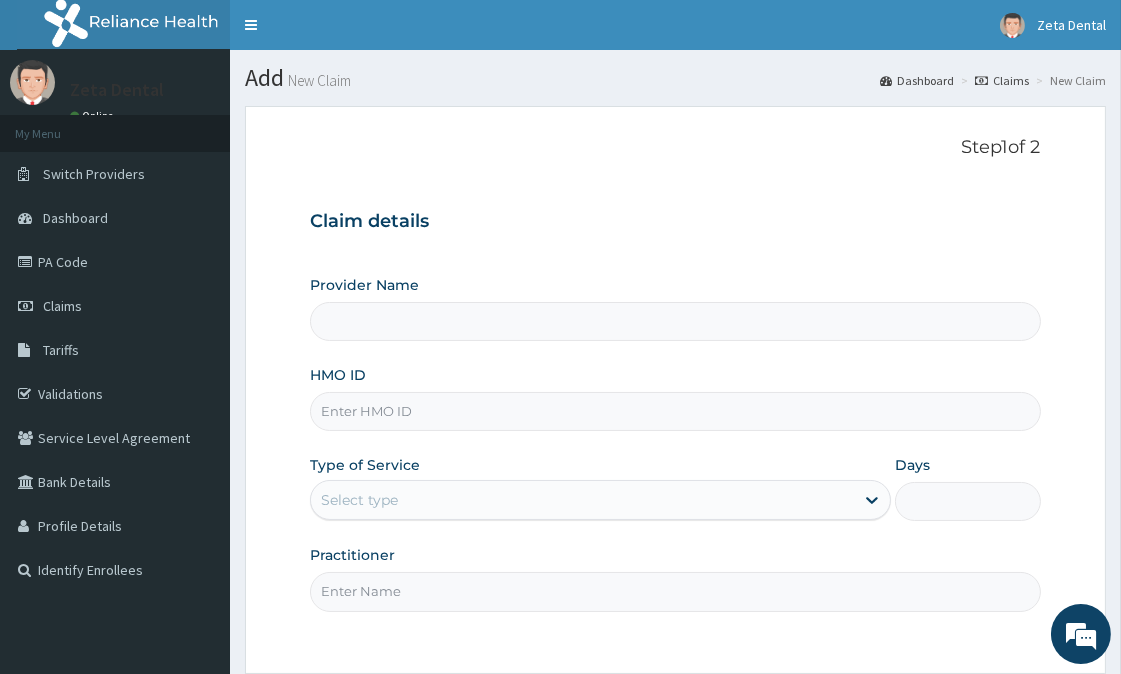 type on "Zeta Dental" 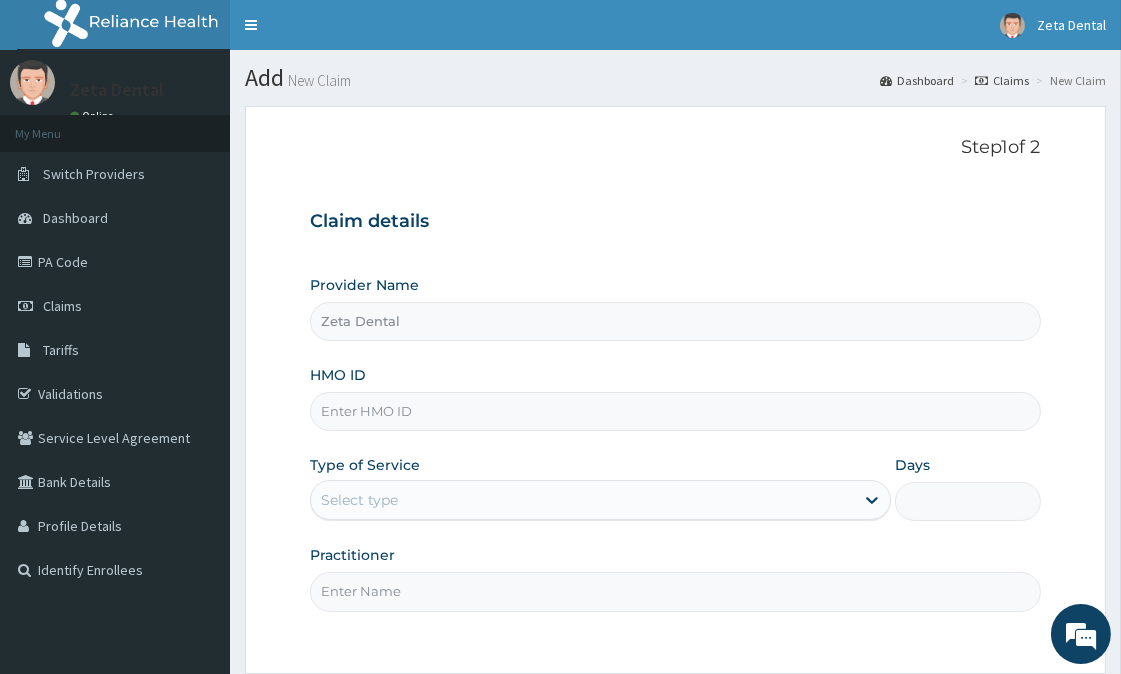 click on "HMO ID" at bounding box center (675, 411) 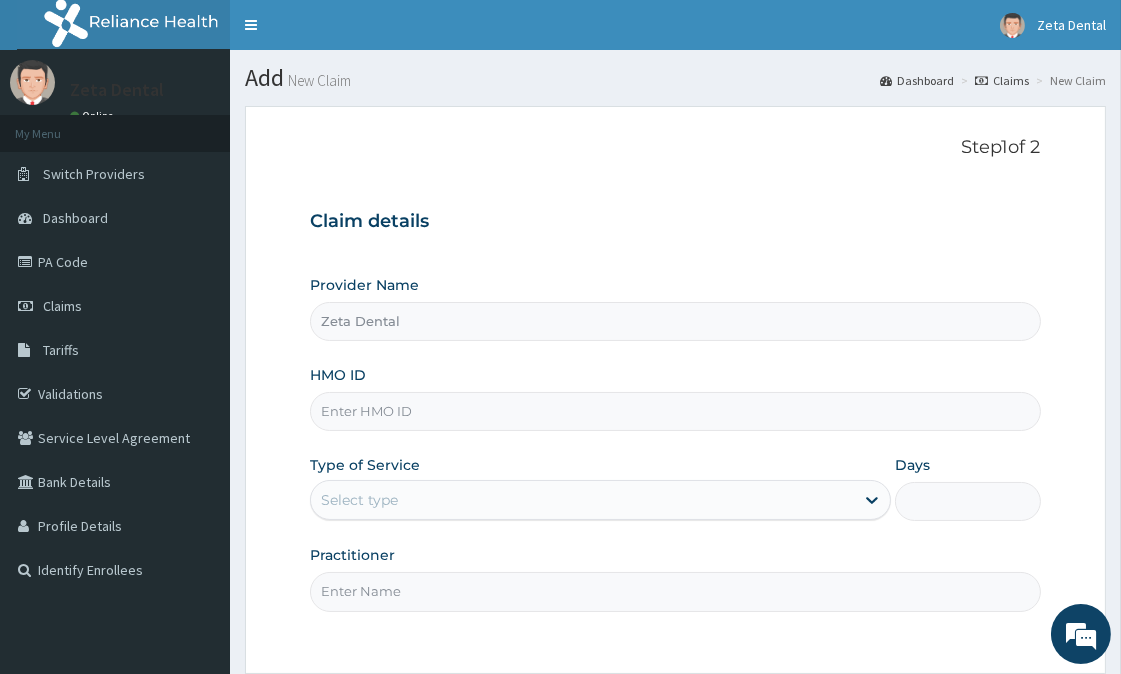 scroll, scrollTop: 0, scrollLeft: 0, axis: both 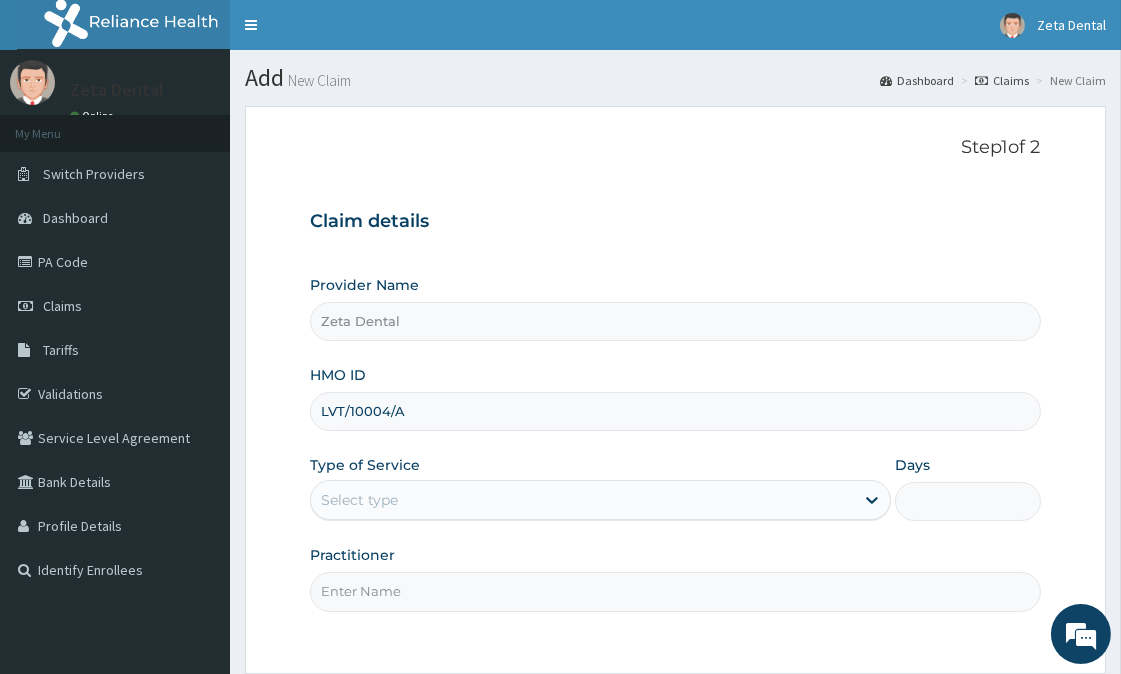 type on "LVT/10004/A" 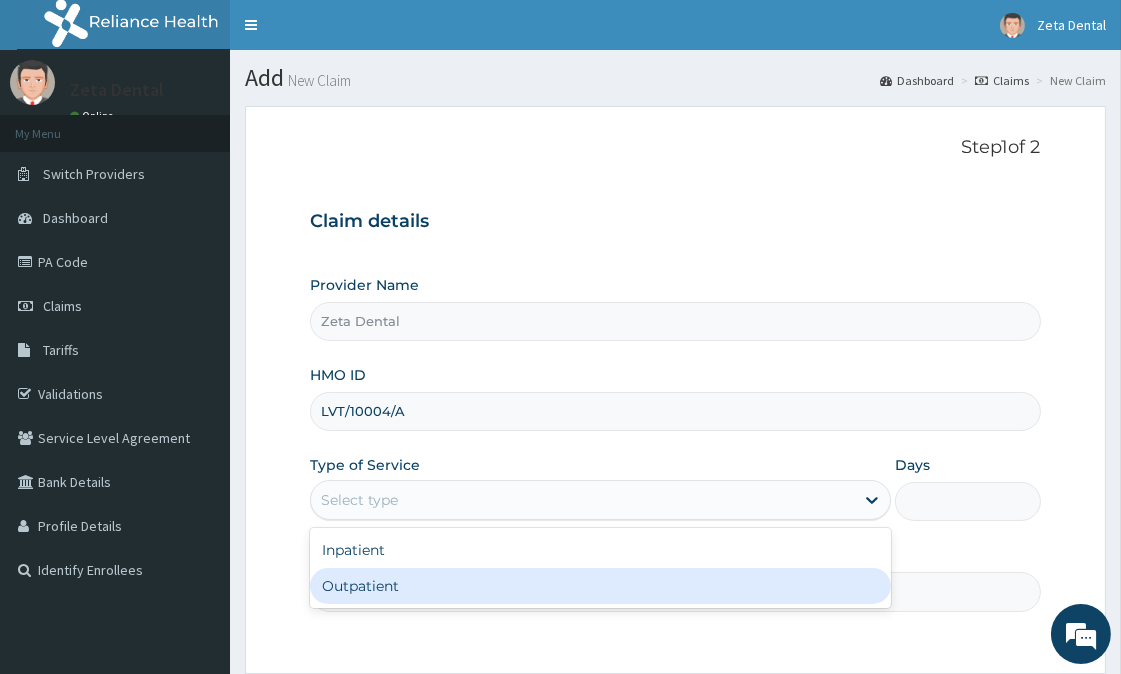 click on "Outpatient" at bounding box center (600, 586) 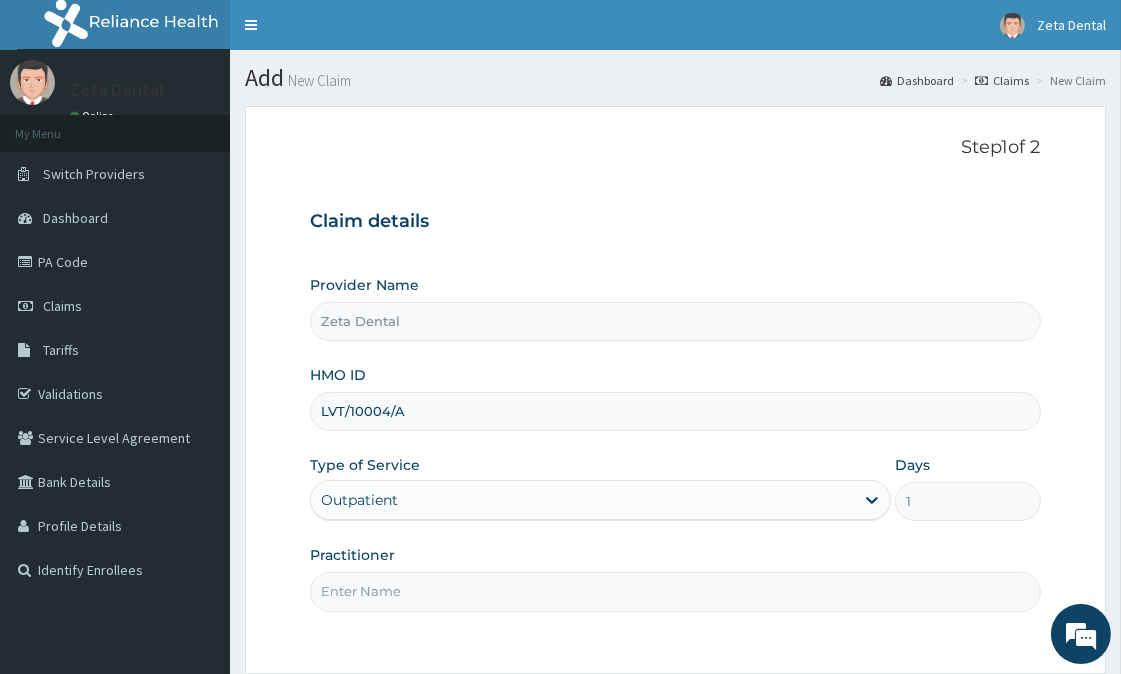 click on "Practitioner" at bounding box center (675, 591) 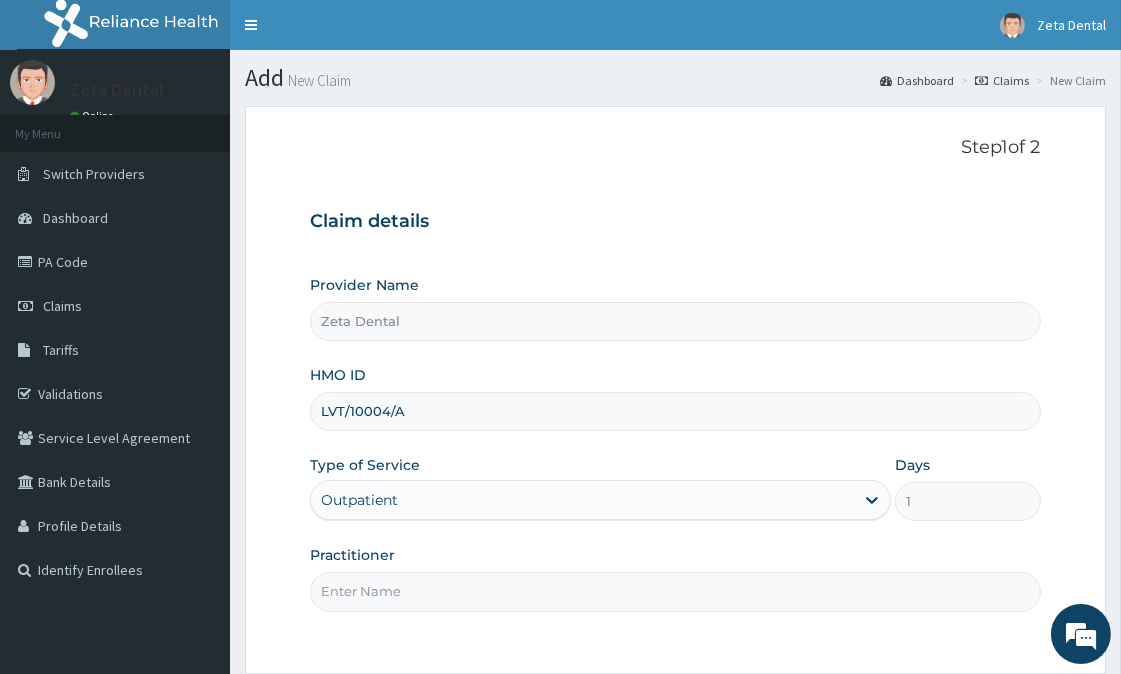type on "[TITLE] [LAST]" 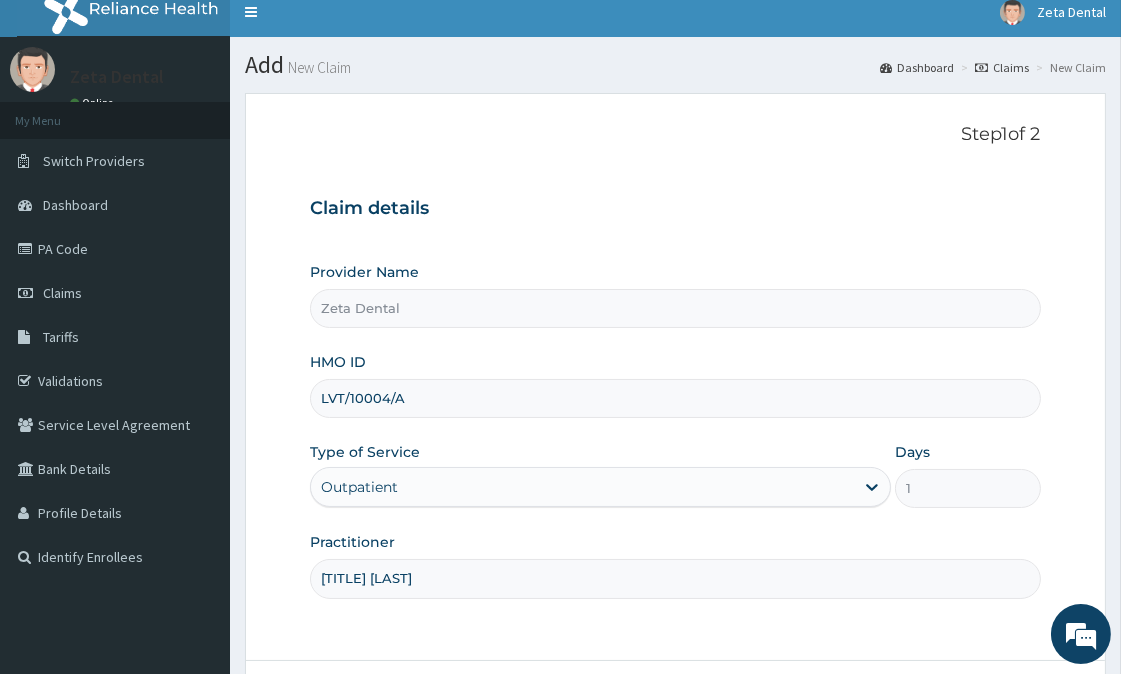 scroll, scrollTop: 178, scrollLeft: 0, axis: vertical 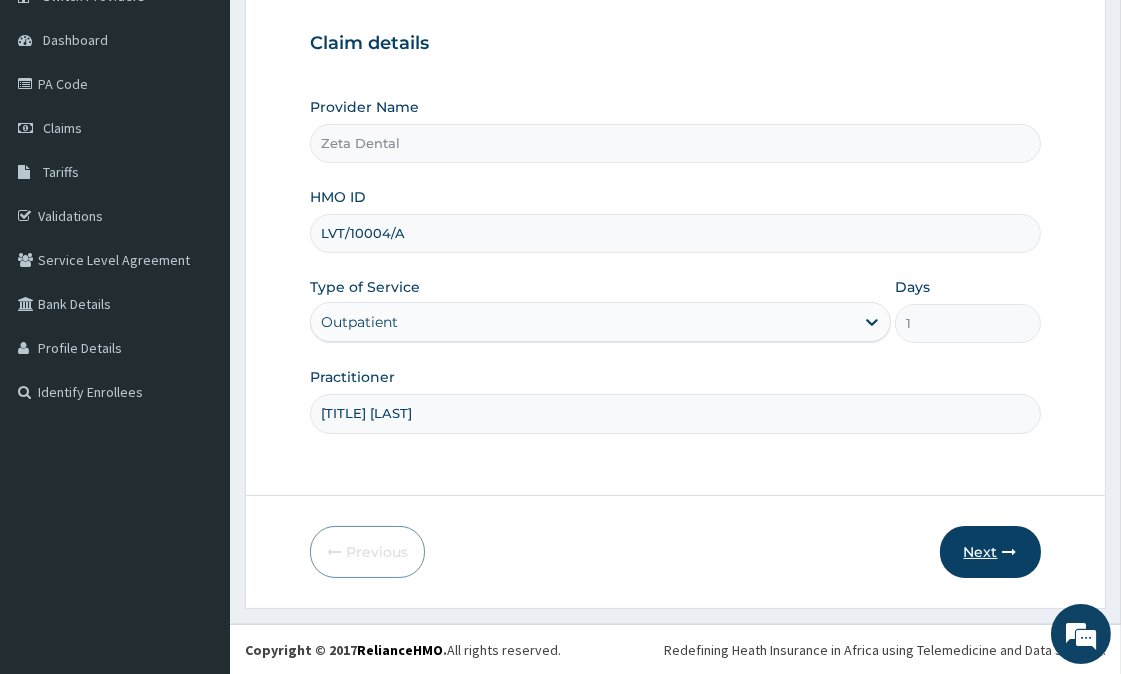 click on "Next" at bounding box center (990, 552) 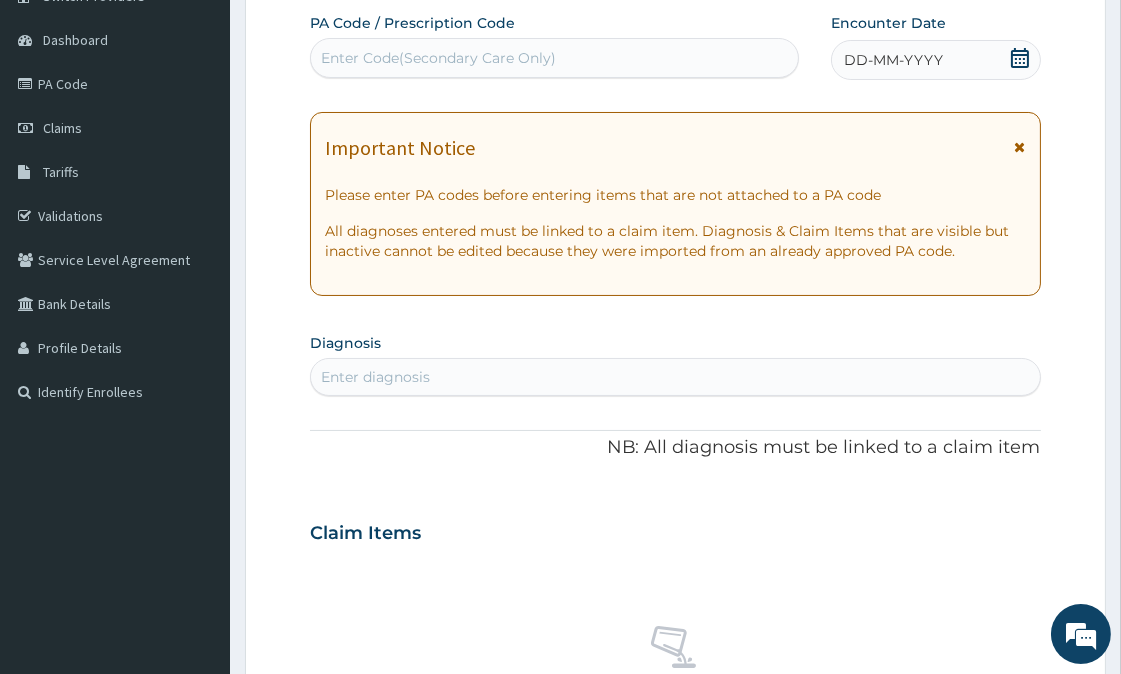 click 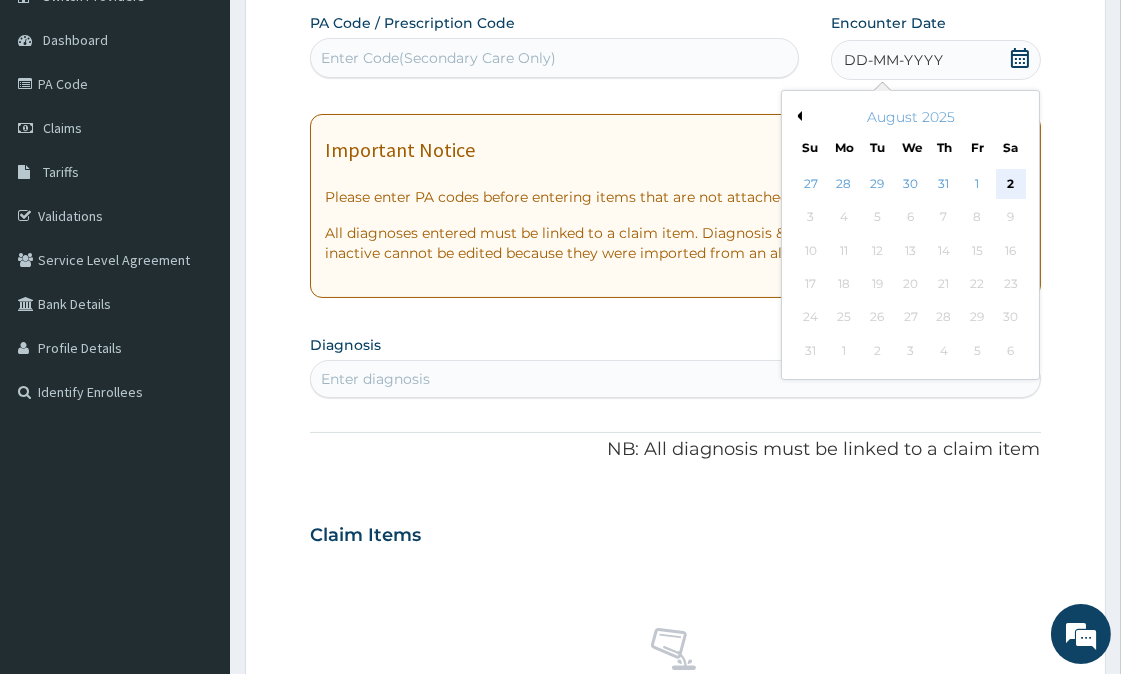 click on "2" at bounding box center [1011, 184] 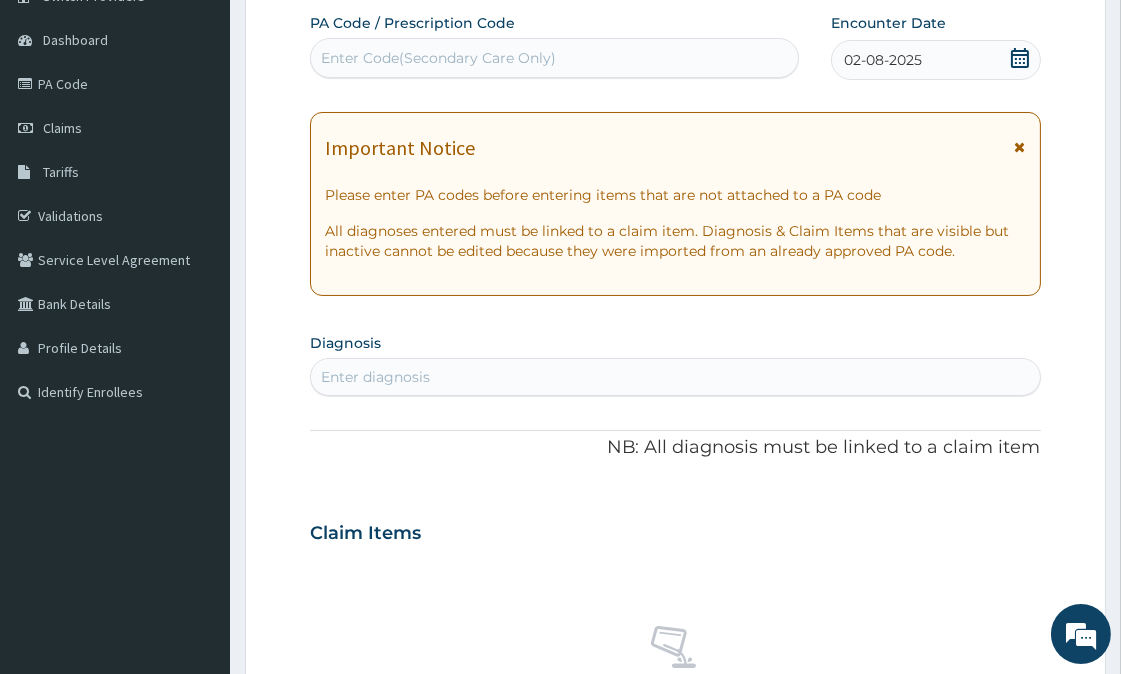 click on "Enter Code(Secondary Care Only)" at bounding box center (554, 58) 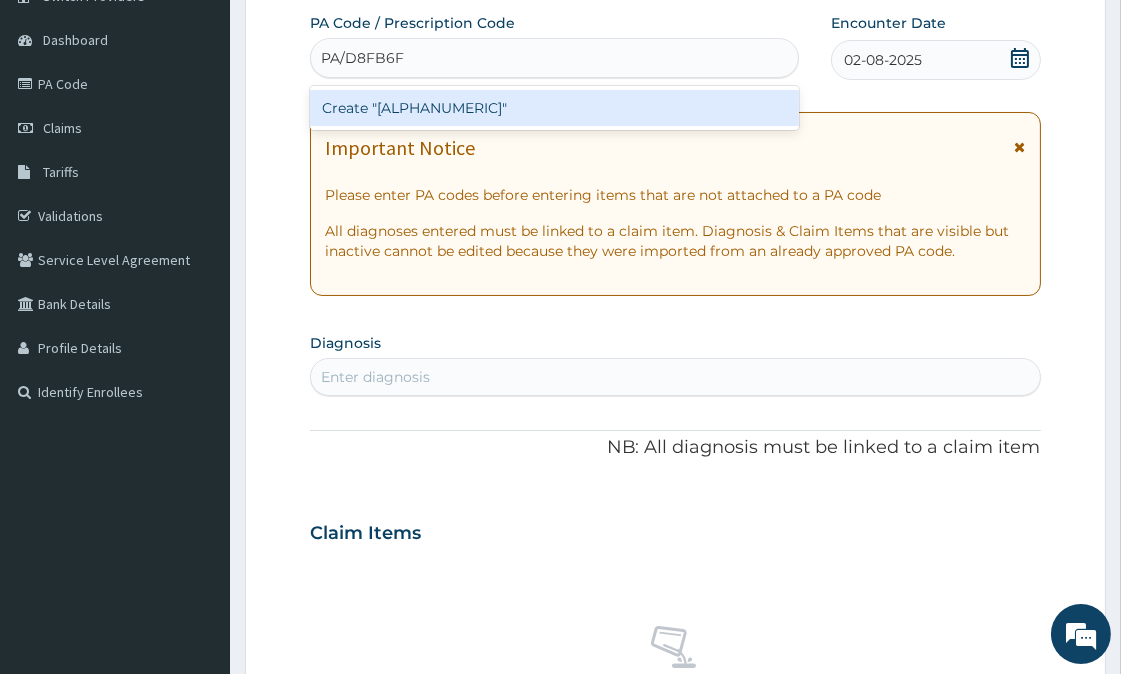 click on "Create "[ALPHANUMERIC]"" at bounding box center (554, 108) 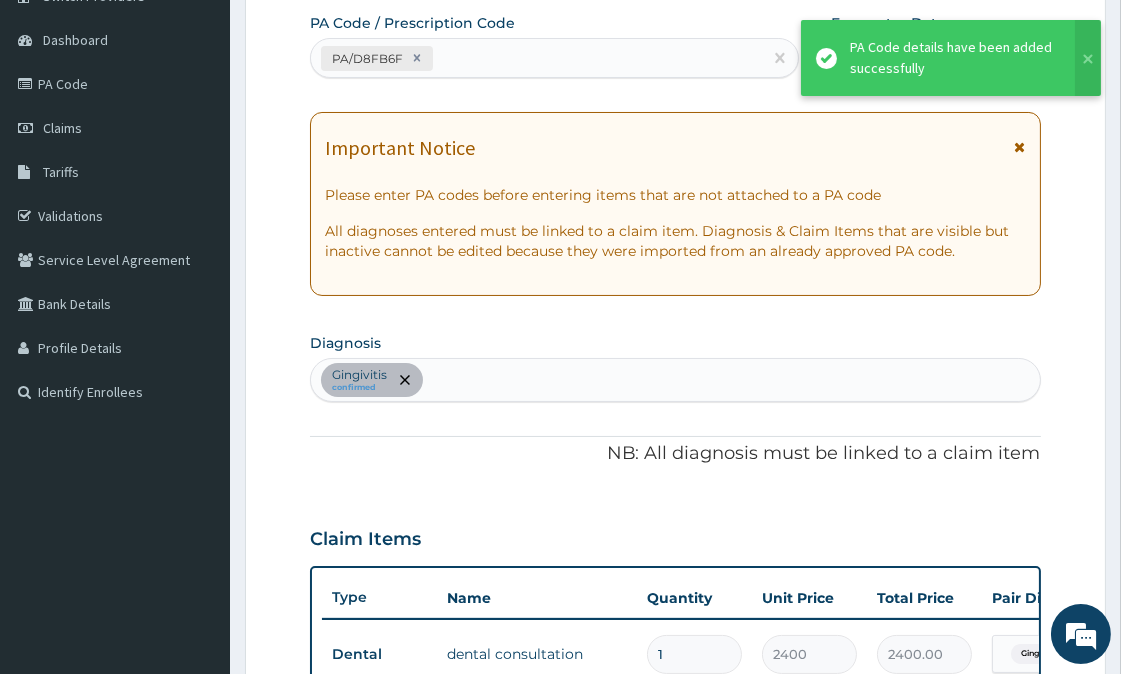 scroll, scrollTop: 563, scrollLeft: 0, axis: vertical 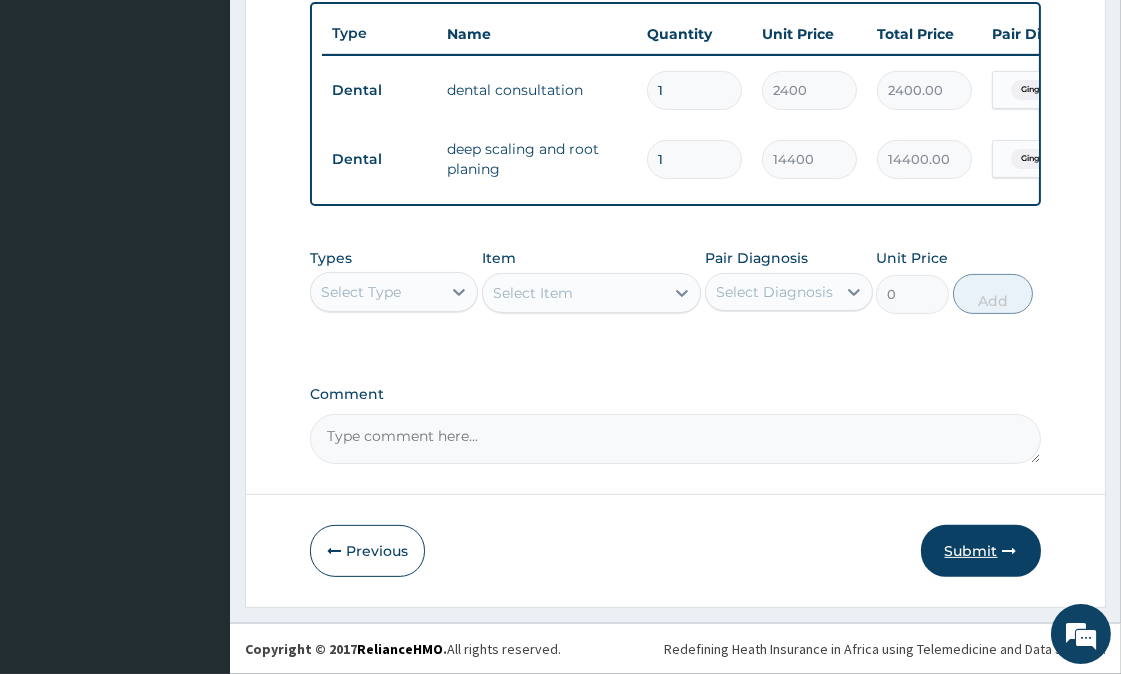 click on "Submit" at bounding box center (981, 551) 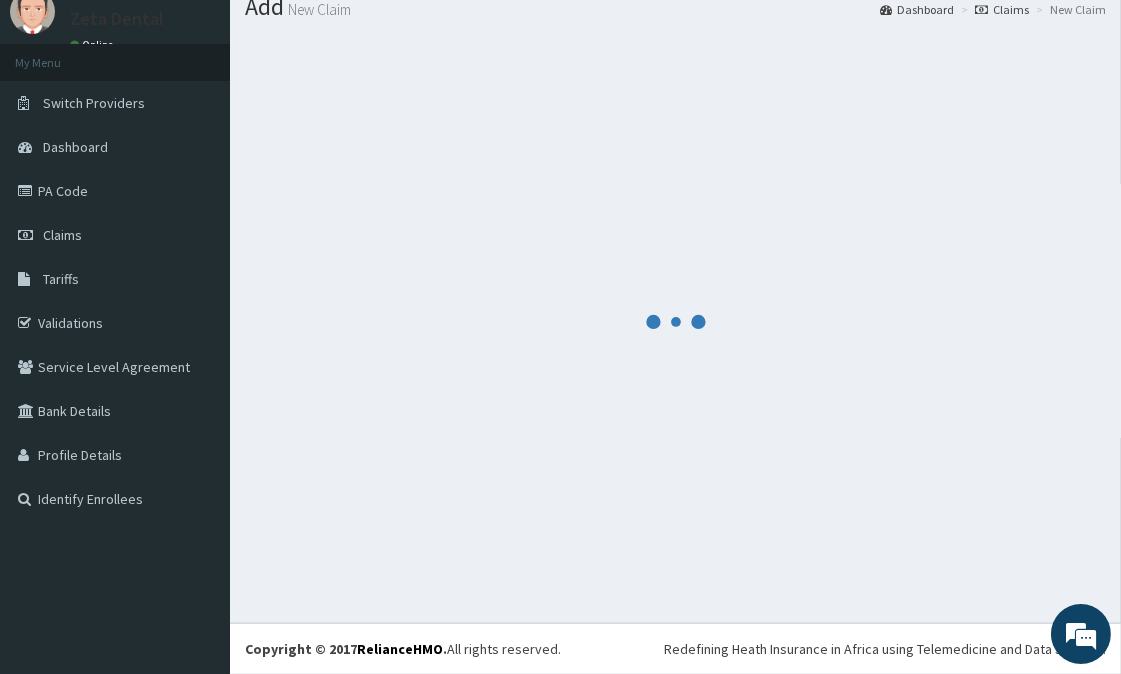 scroll, scrollTop: 756, scrollLeft: 0, axis: vertical 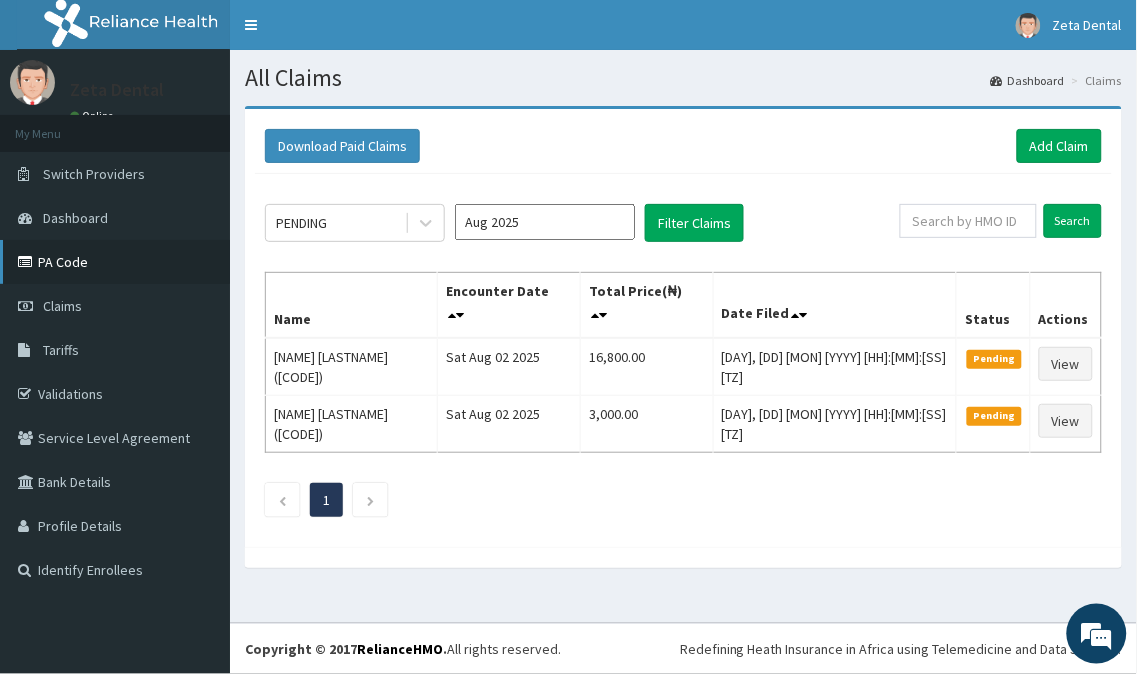 click on "PA Code" at bounding box center (115, 262) 